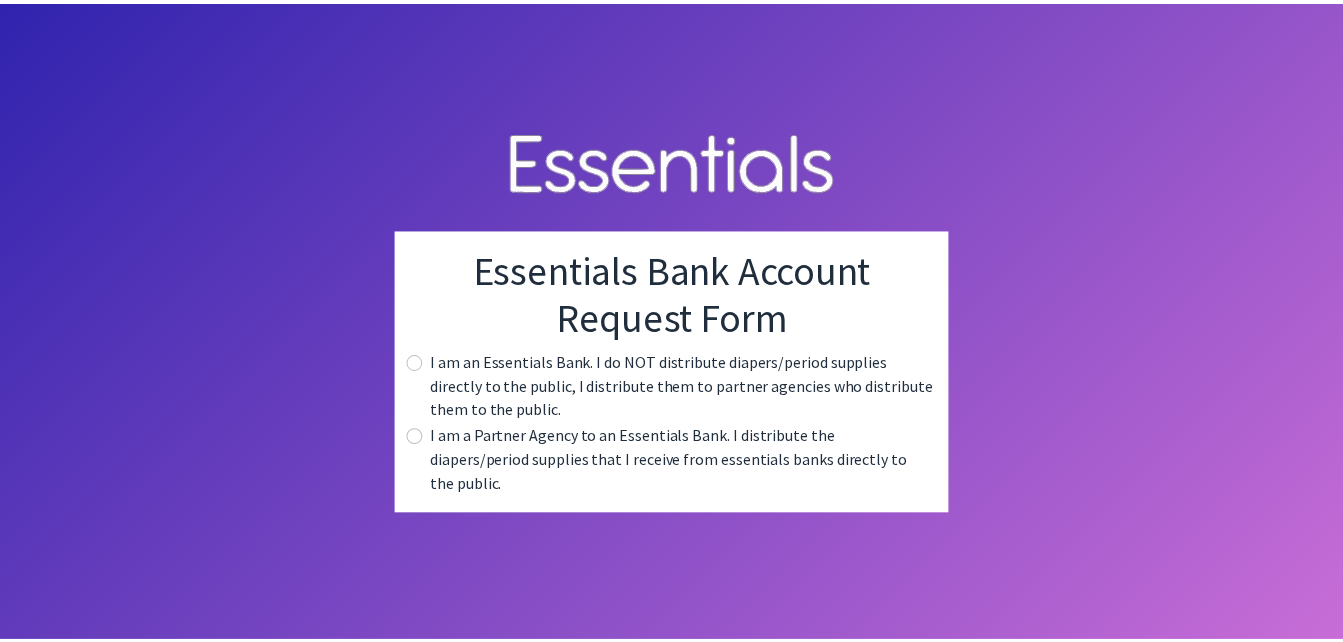 scroll, scrollTop: 0, scrollLeft: 0, axis: both 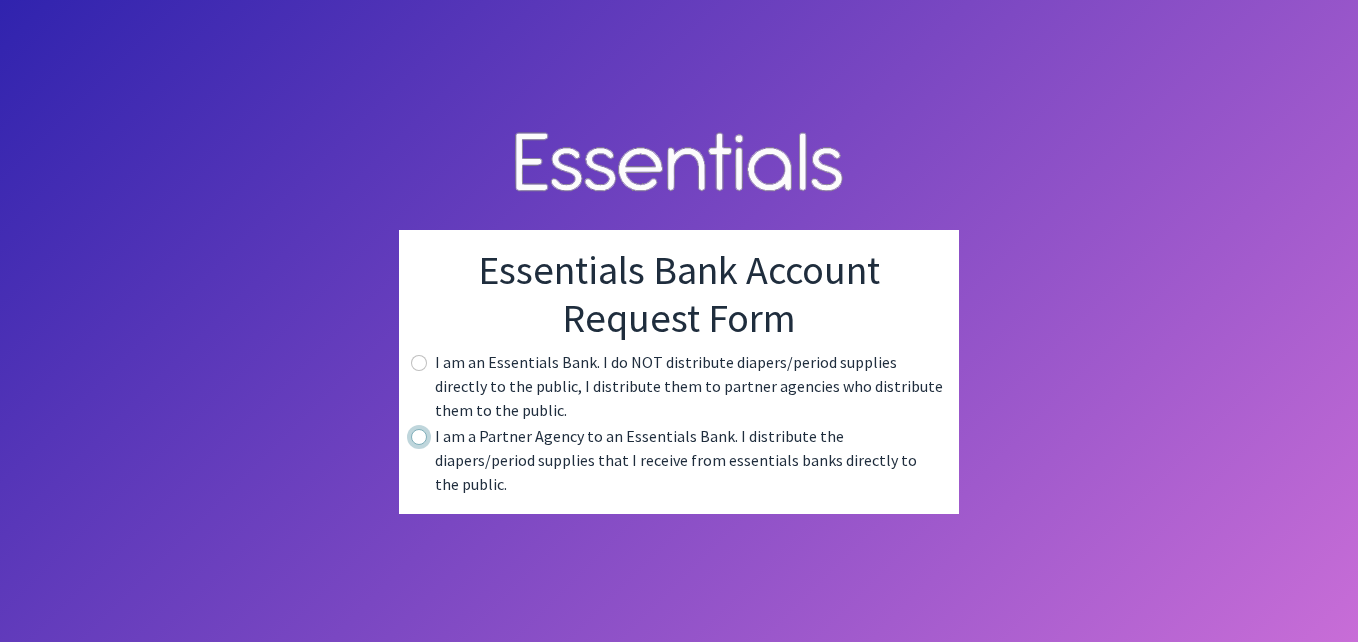 click at bounding box center [419, 437] 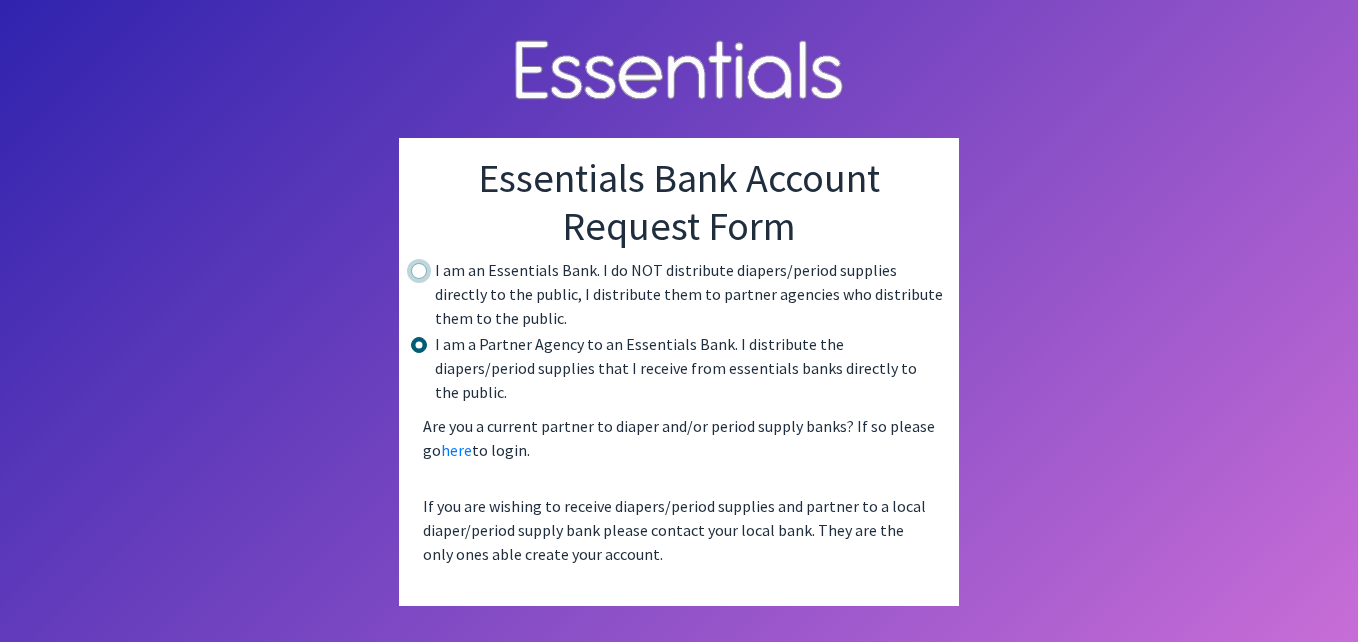 click at bounding box center [419, 271] 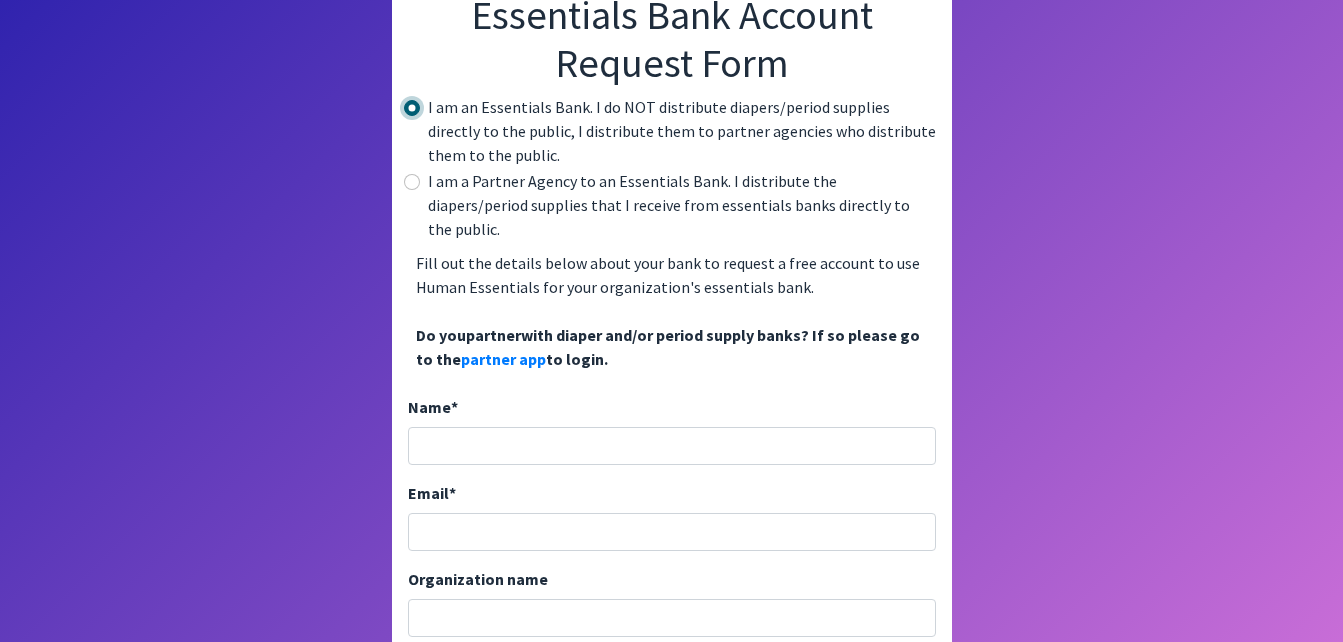 scroll, scrollTop: 145, scrollLeft: 0, axis: vertical 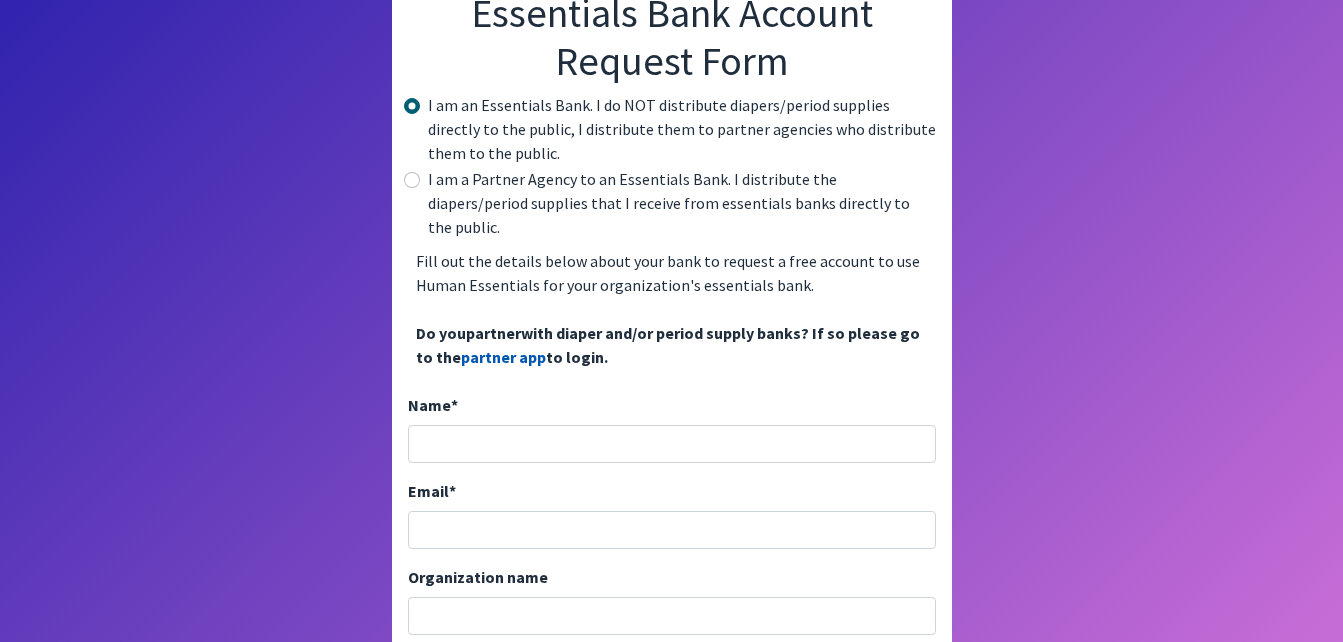 click on "partner app" at bounding box center [503, 357] 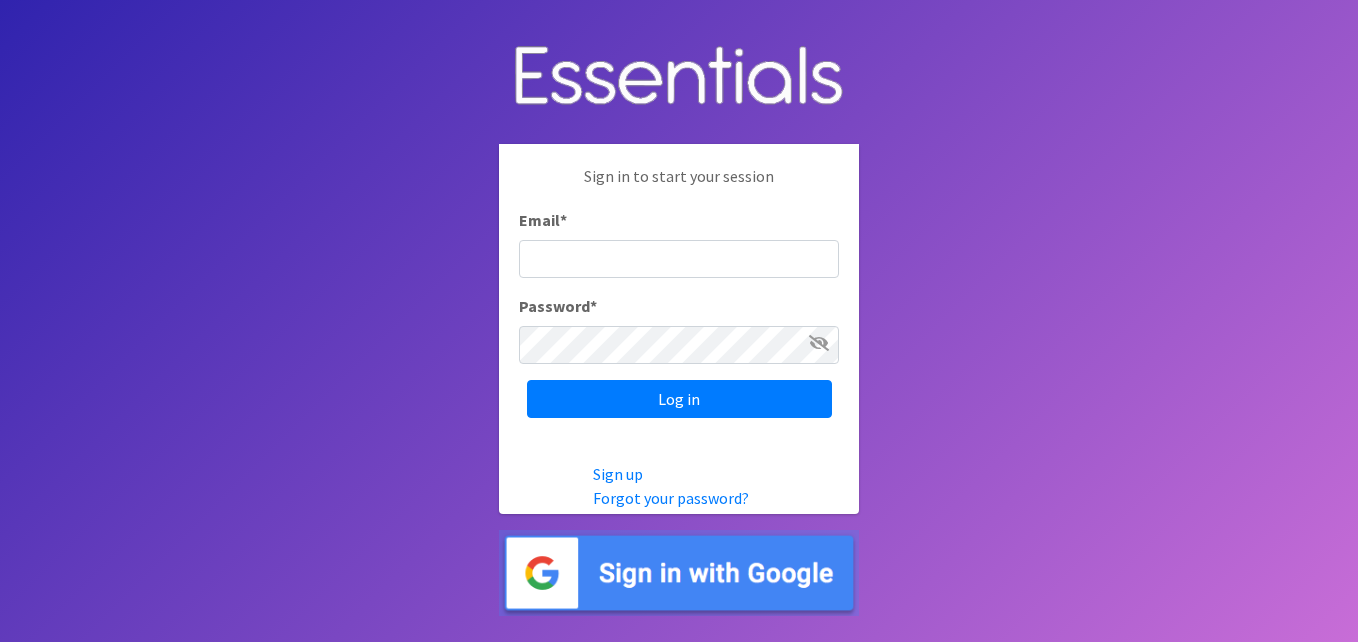 scroll, scrollTop: 0, scrollLeft: 0, axis: both 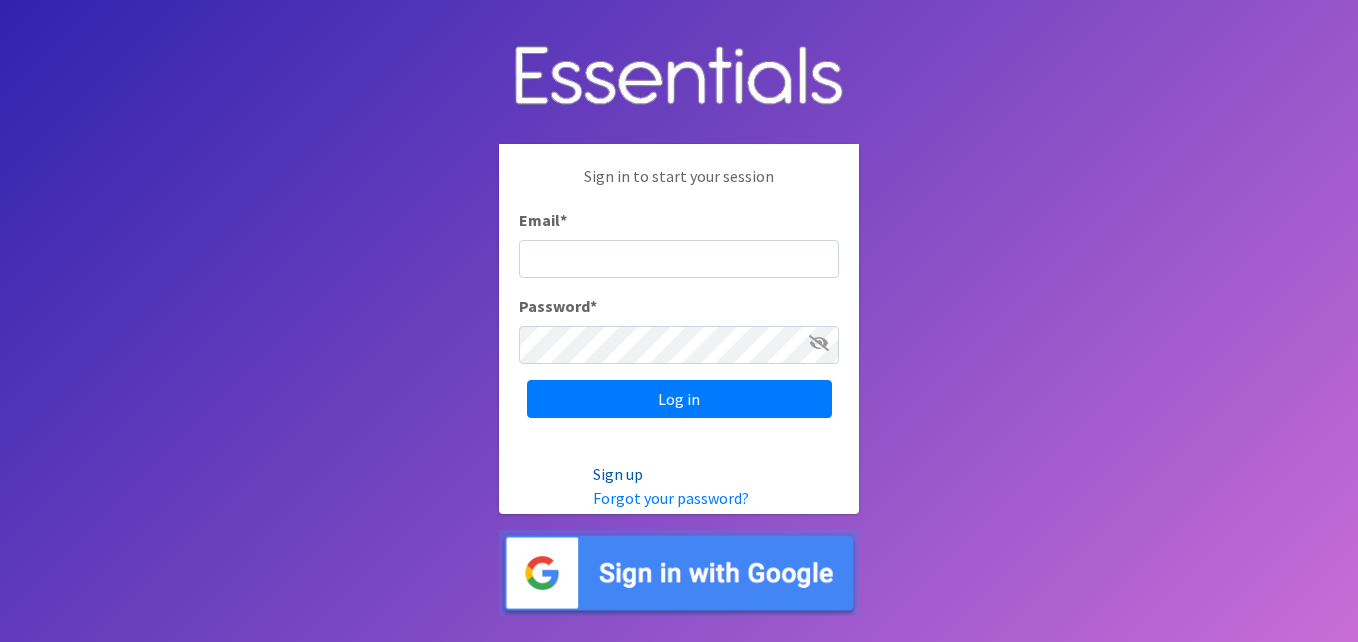 click on "Sign up" at bounding box center (618, 474) 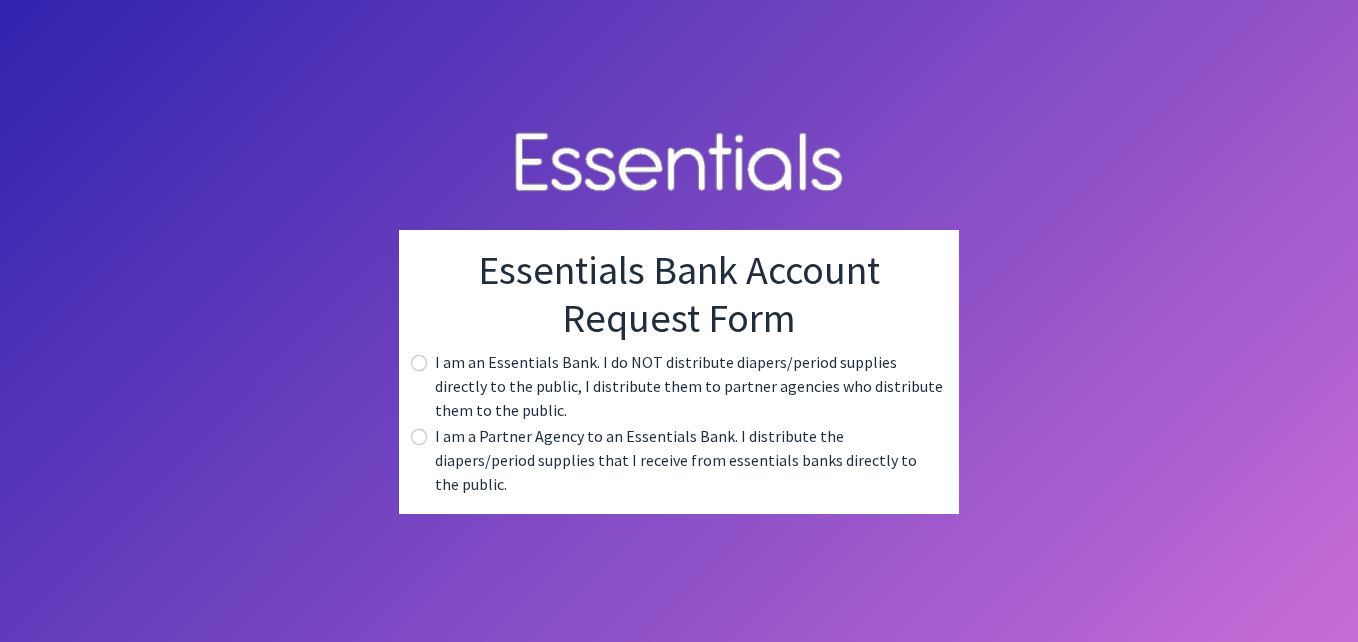 scroll, scrollTop: 0, scrollLeft: 0, axis: both 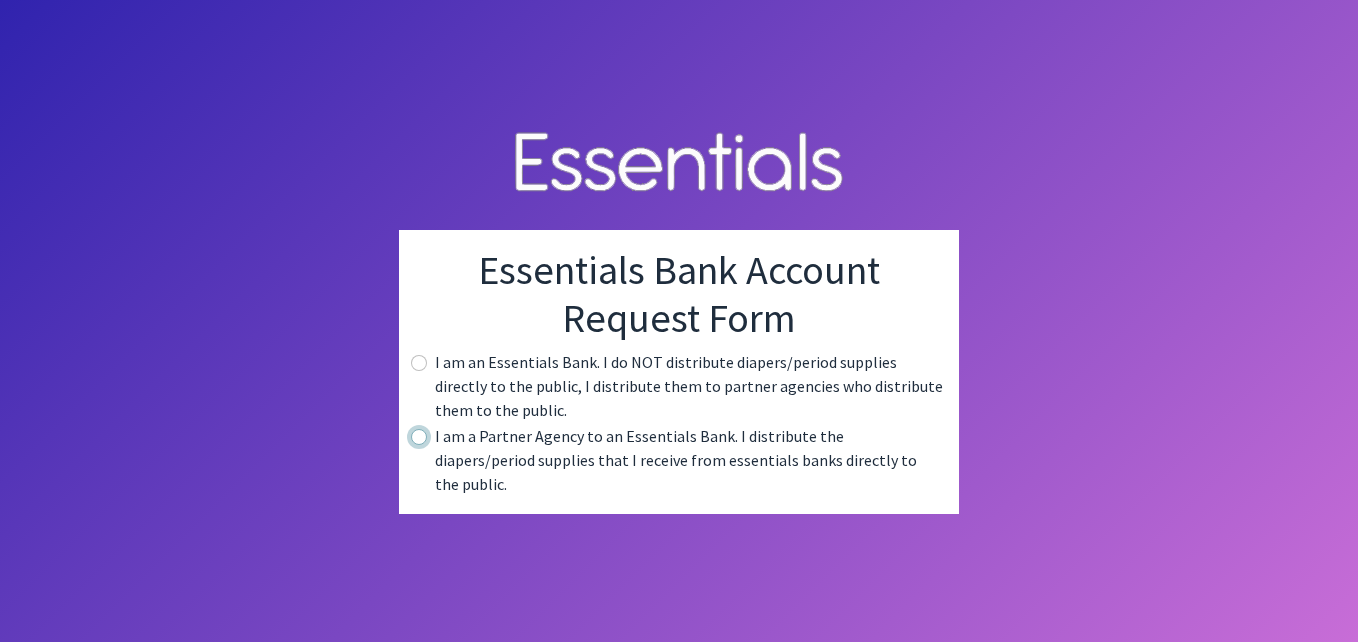 click at bounding box center (419, 437) 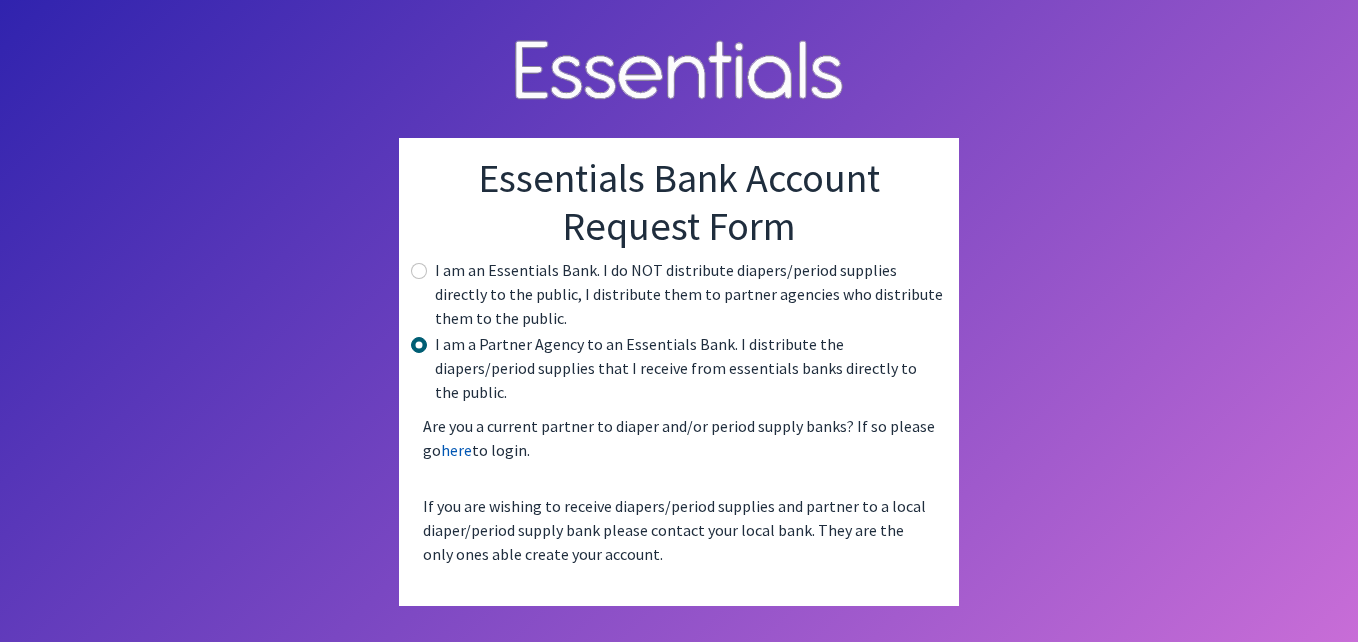 click on "here" at bounding box center [456, 450] 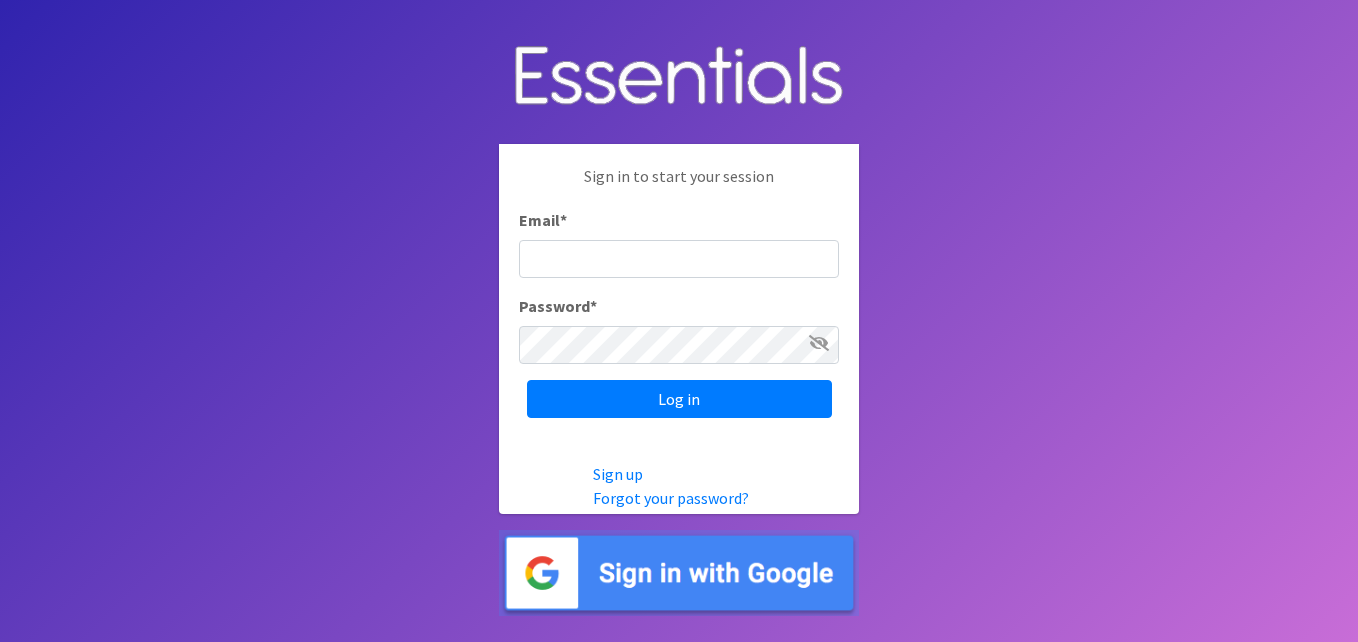 scroll, scrollTop: 0, scrollLeft: 0, axis: both 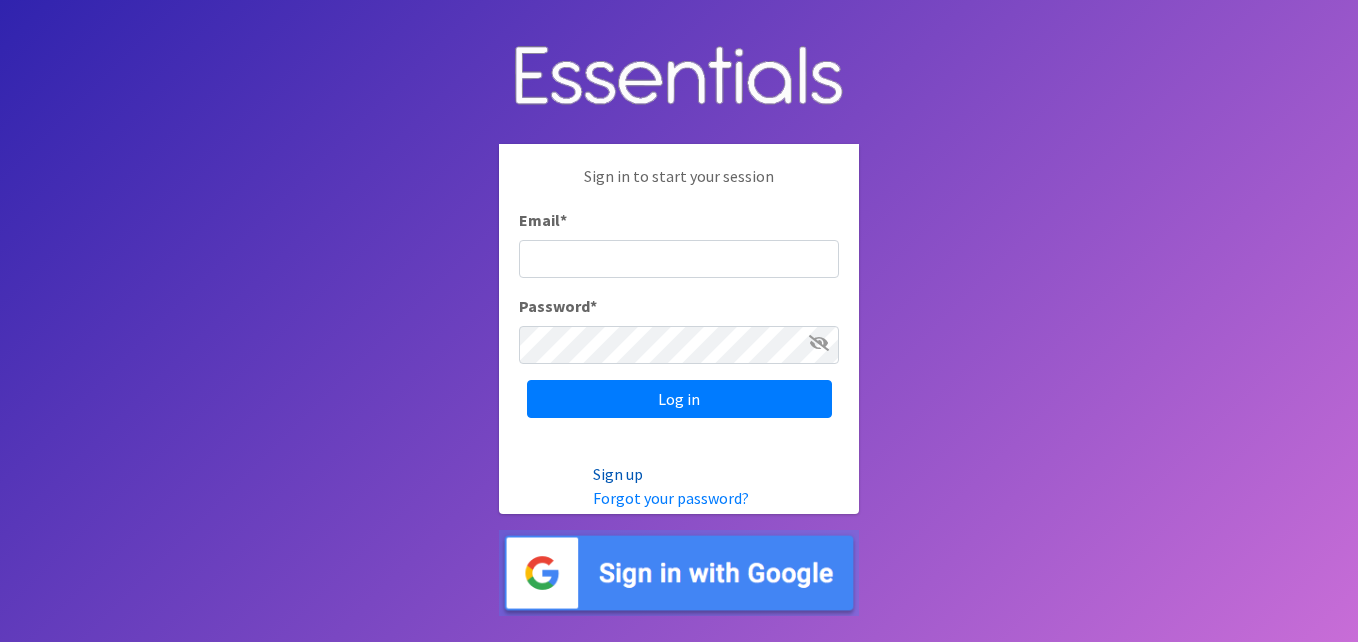 click on "Sign up" at bounding box center (618, 474) 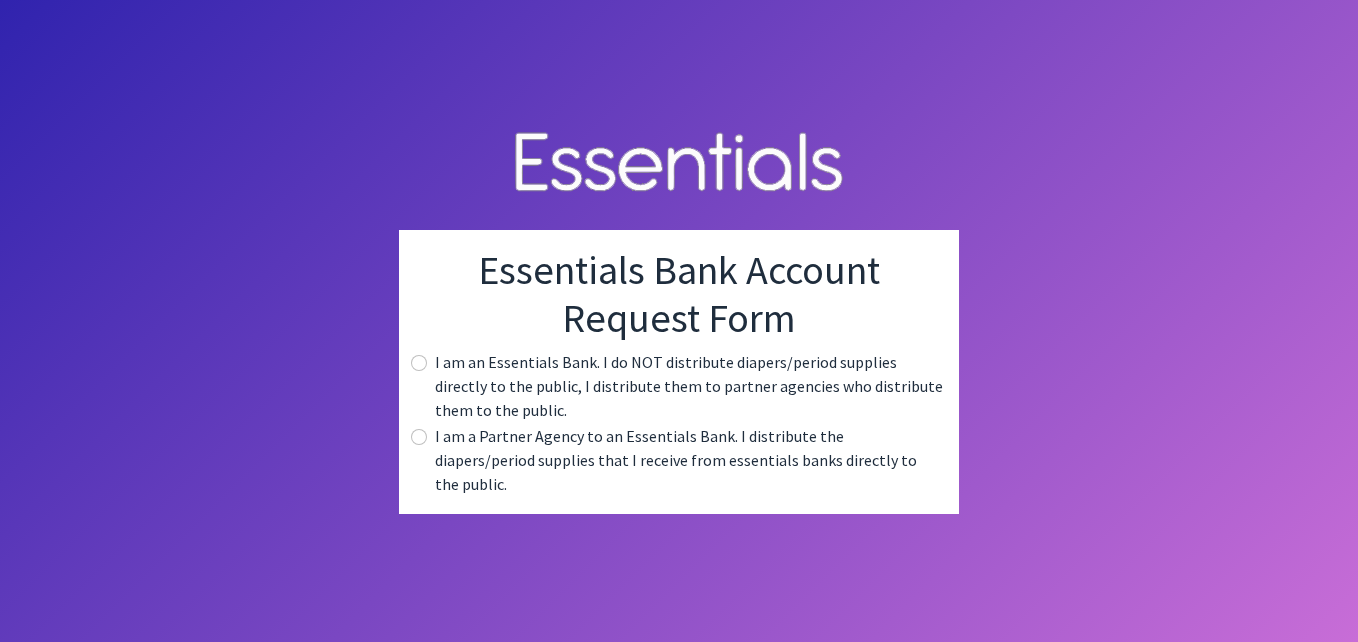 scroll, scrollTop: 0, scrollLeft: 0, axis: both 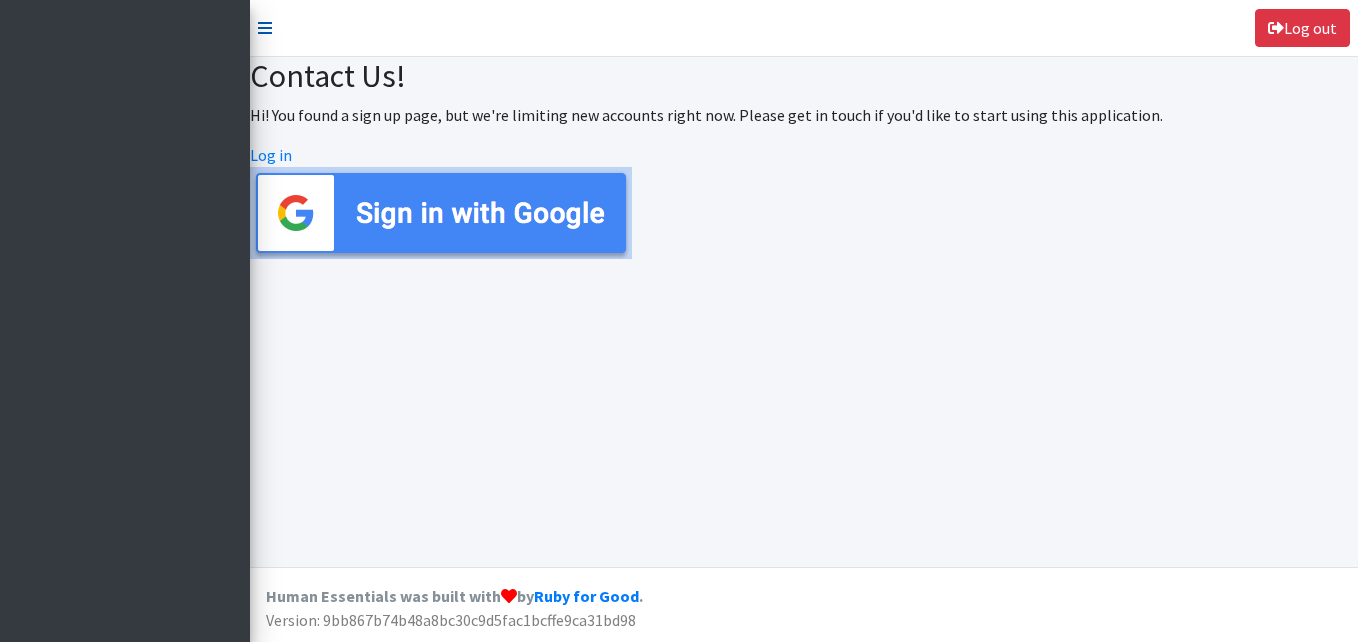 click at bounding box center [265, 28] 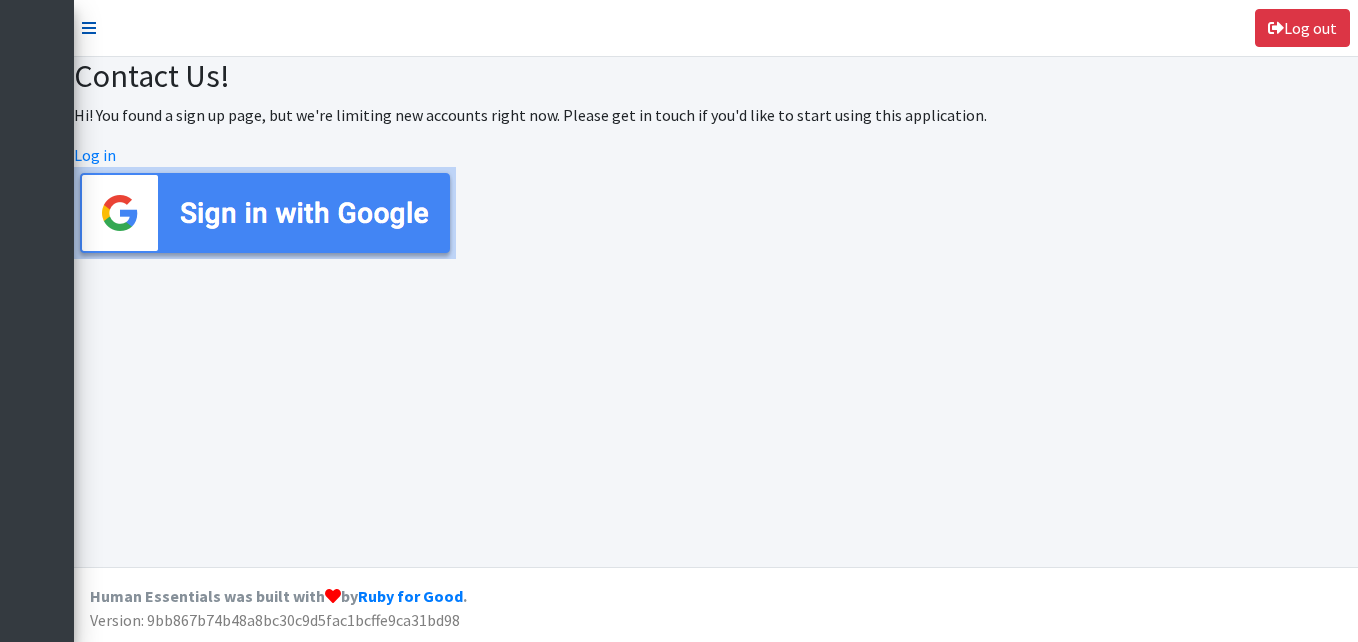 click at bounding box center (89, 28) 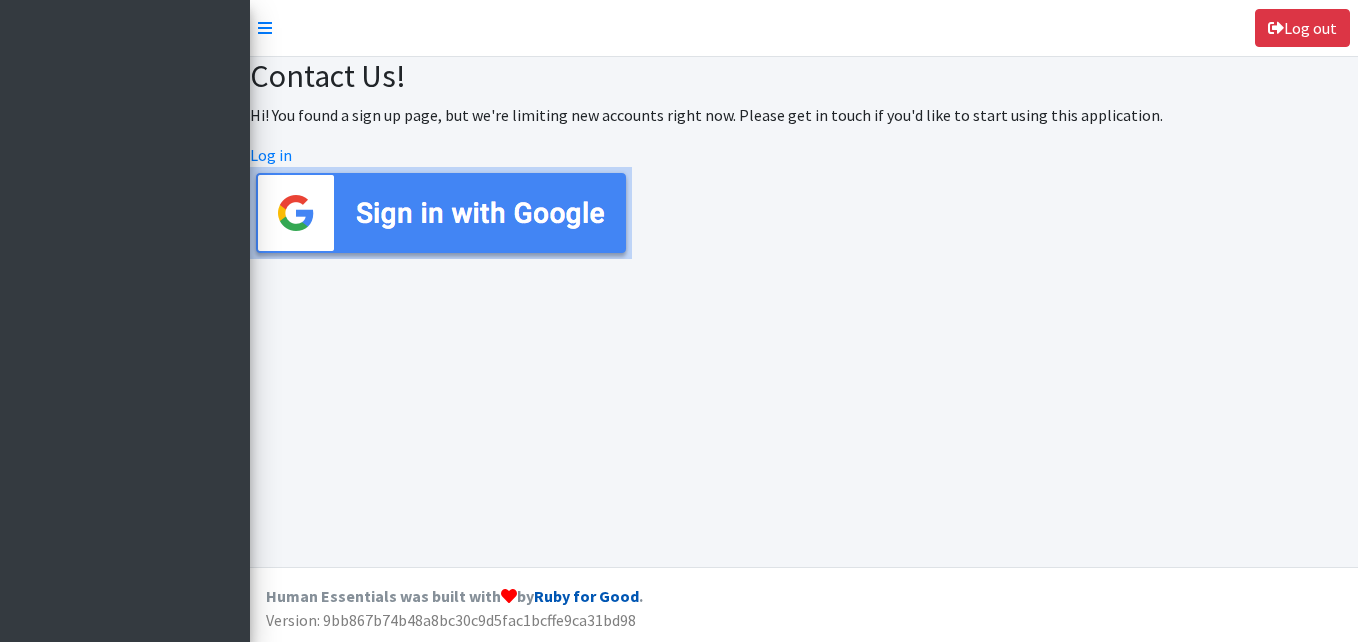 click on "Ruby for Good" at bounding box center [586, 596] 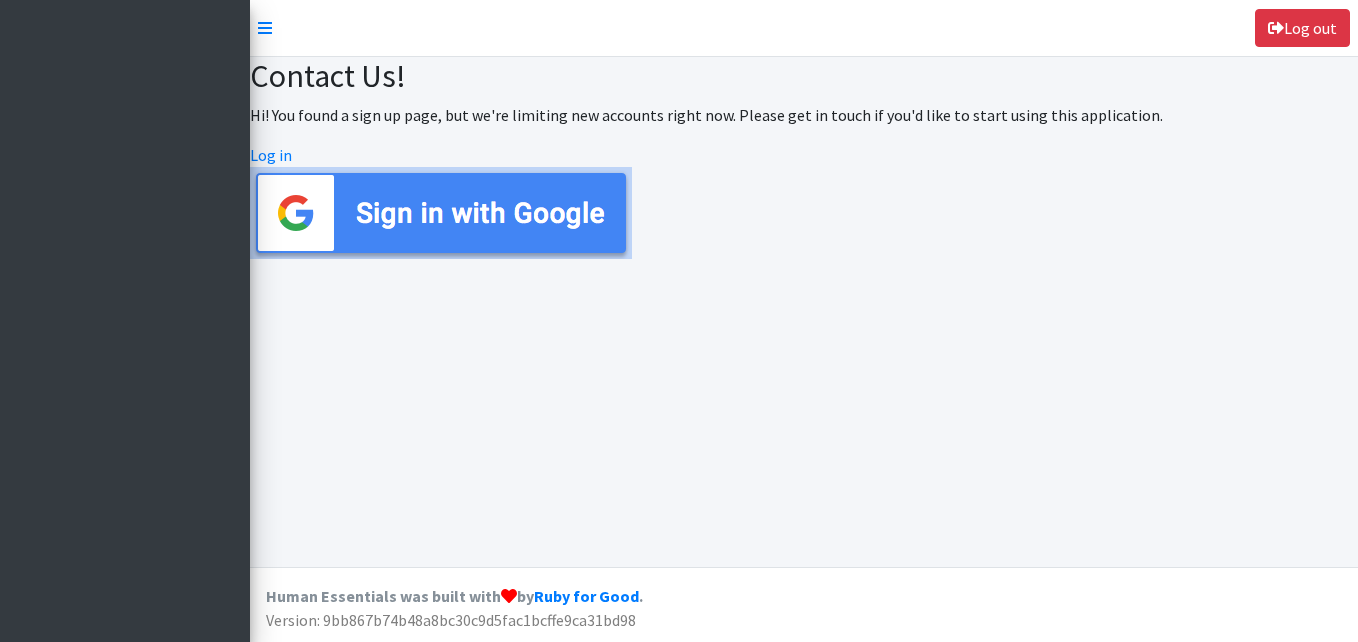 scroll, scrollTop: 0, scrollLeft: 0, axis: both 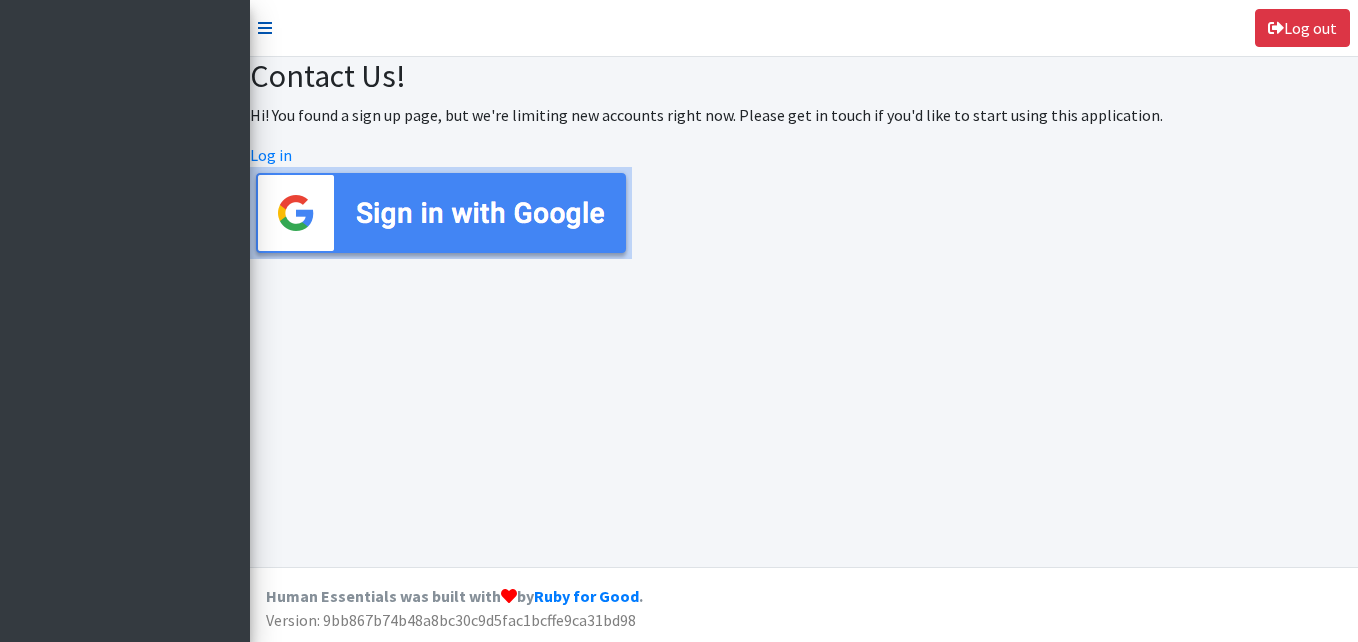 click at bounding box center (265, 28) 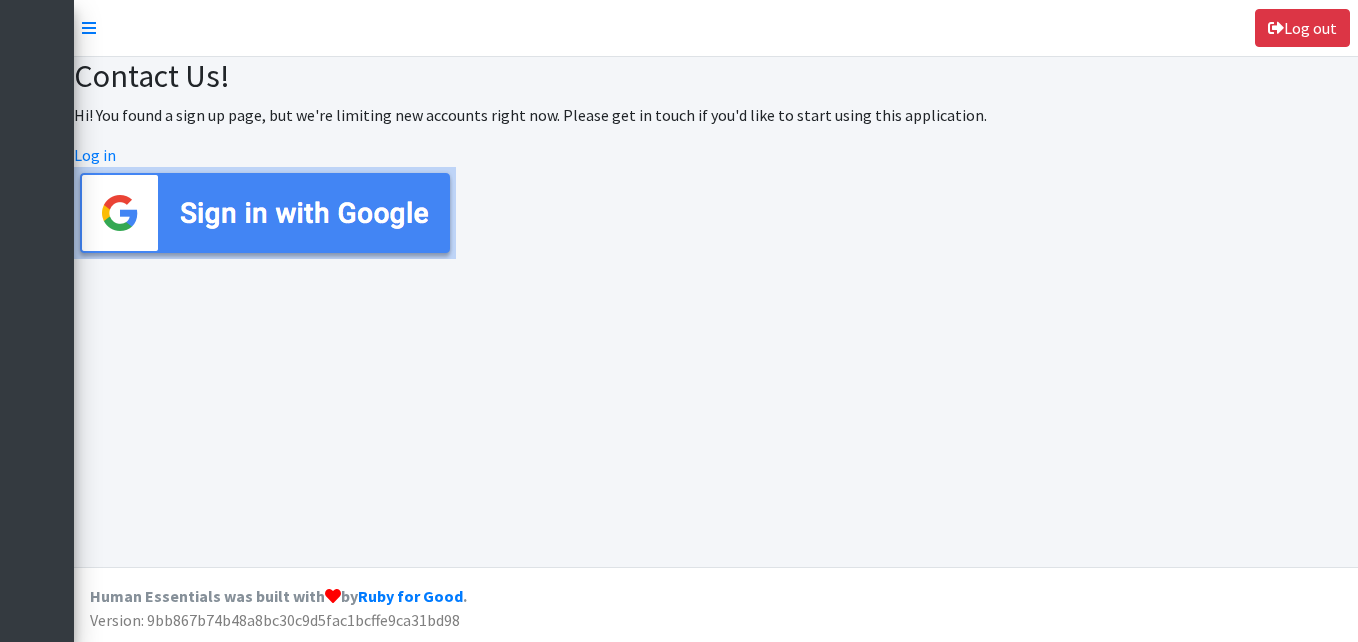 click at bounding box center [265, 213] 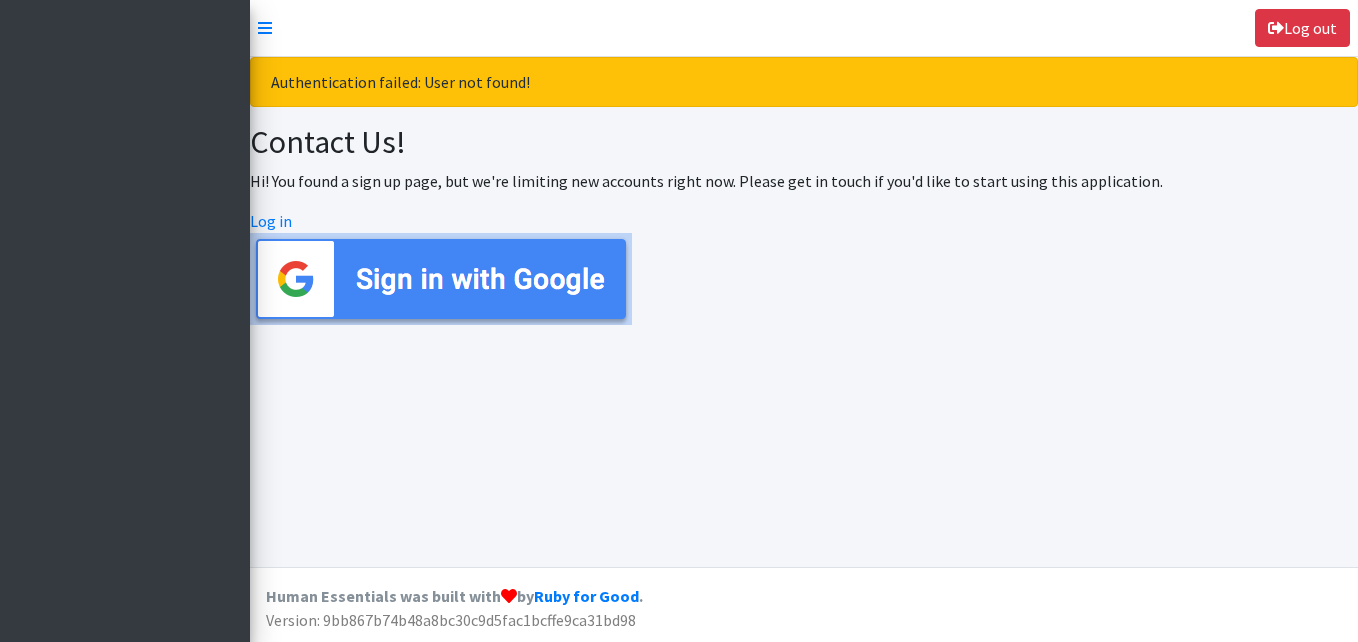 scroll, scrollTop: 0, scrollLeft: 0, axis: both 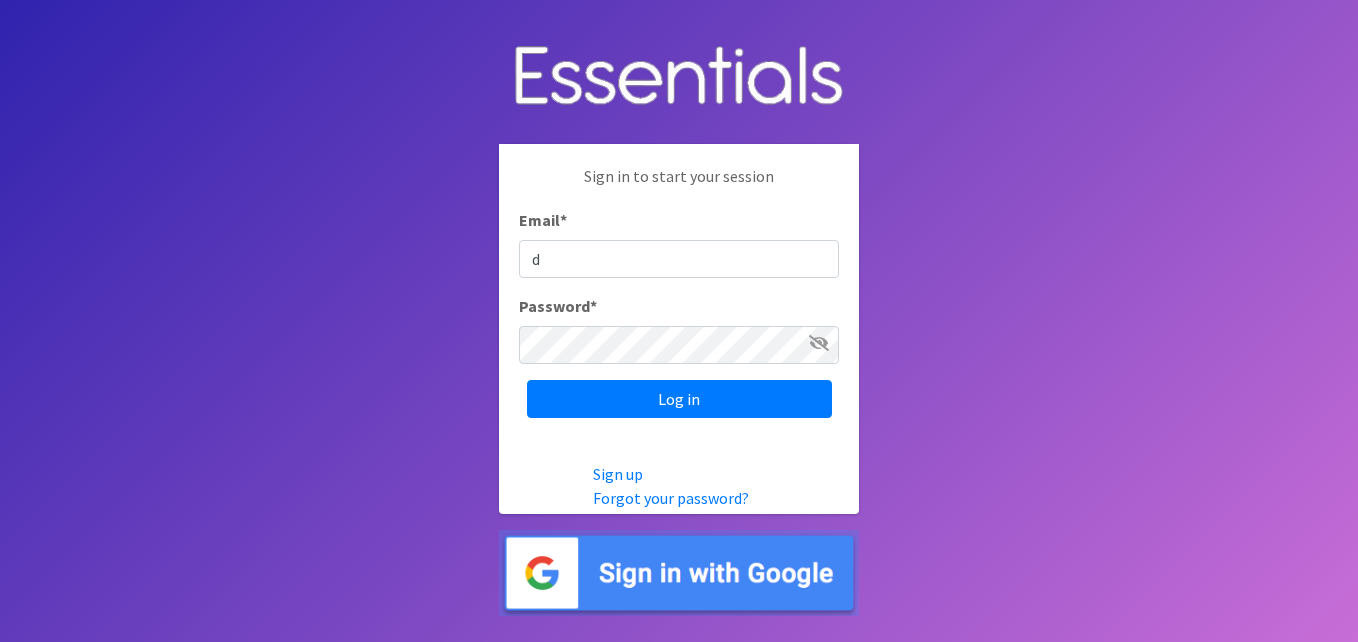 type on "[EMAIL_ADDRESS][DOMAIN_NAME]" 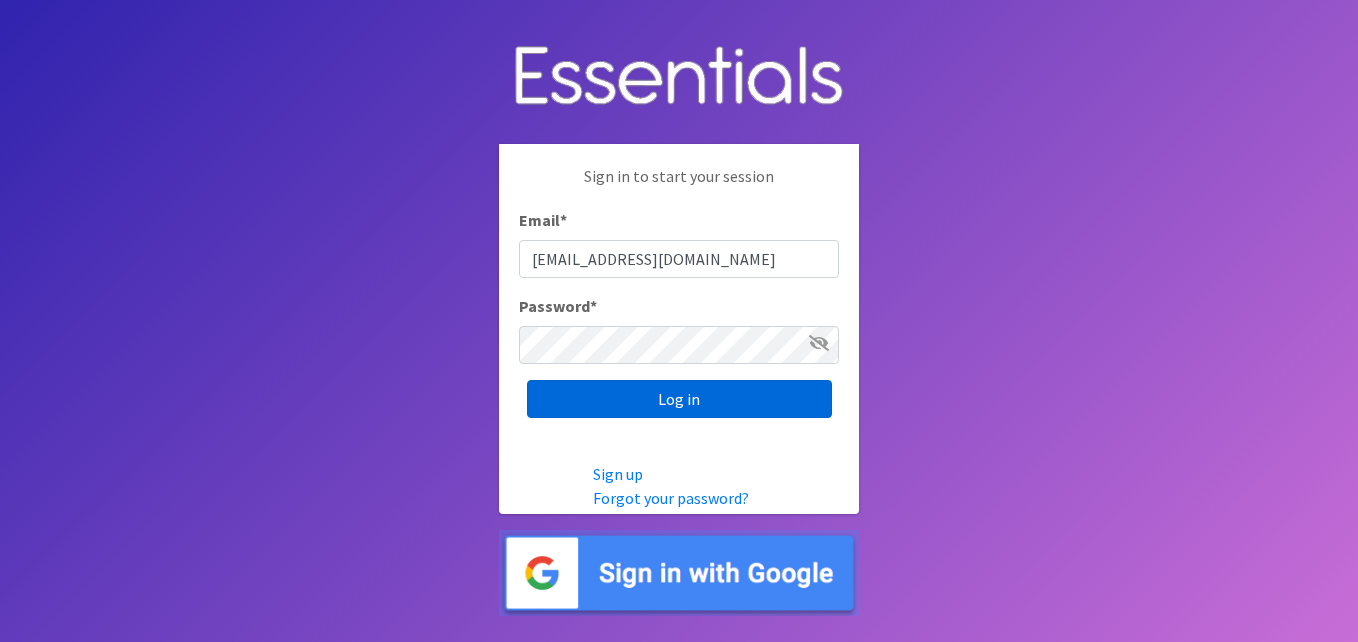 click on "Log in" at bounding box center (679, 399) 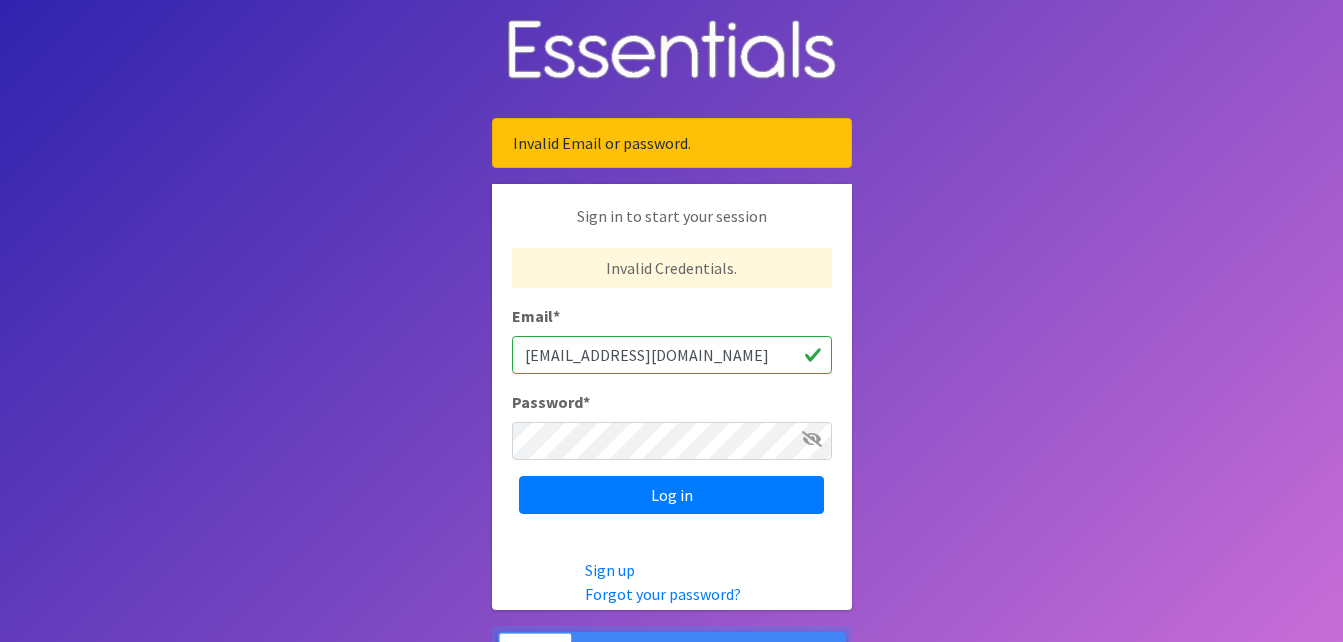scroll, scrollTop: 0, scrollLeft: 0, axis: both 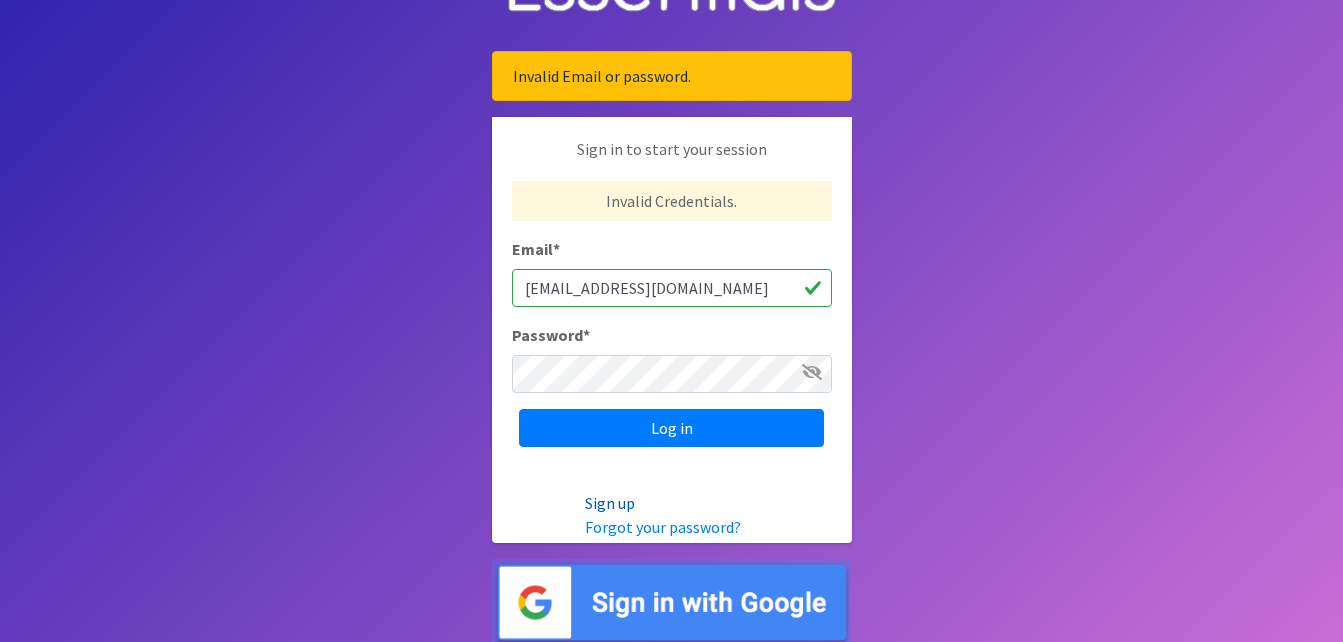 click on "Sign up" at bounding box center [610, 503] 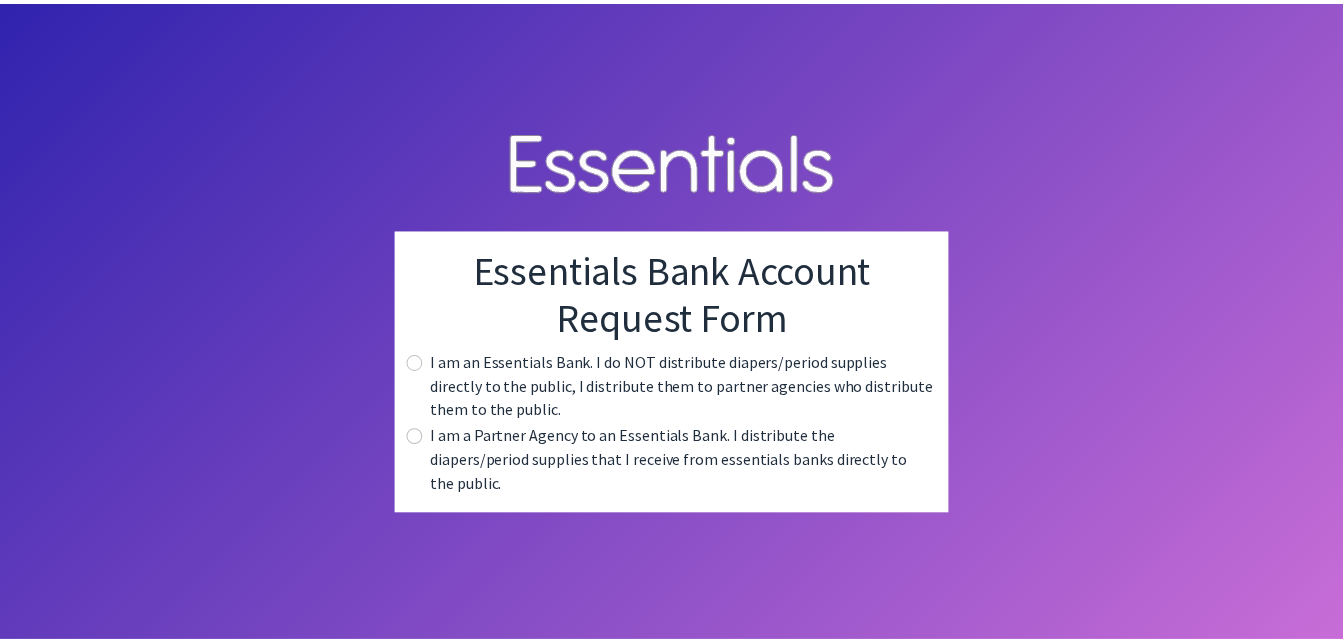 scroll, scrollTop: 0, scrollLeft: 0, axis: both 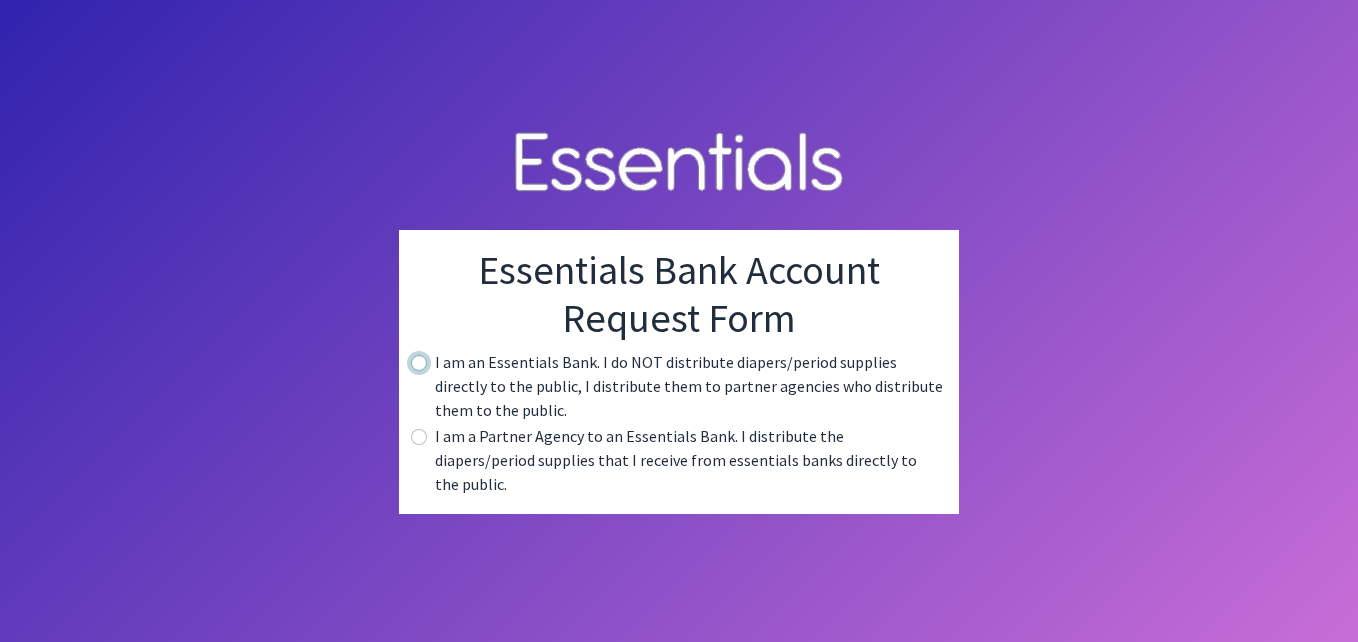 click at bounding box center [419, 363] 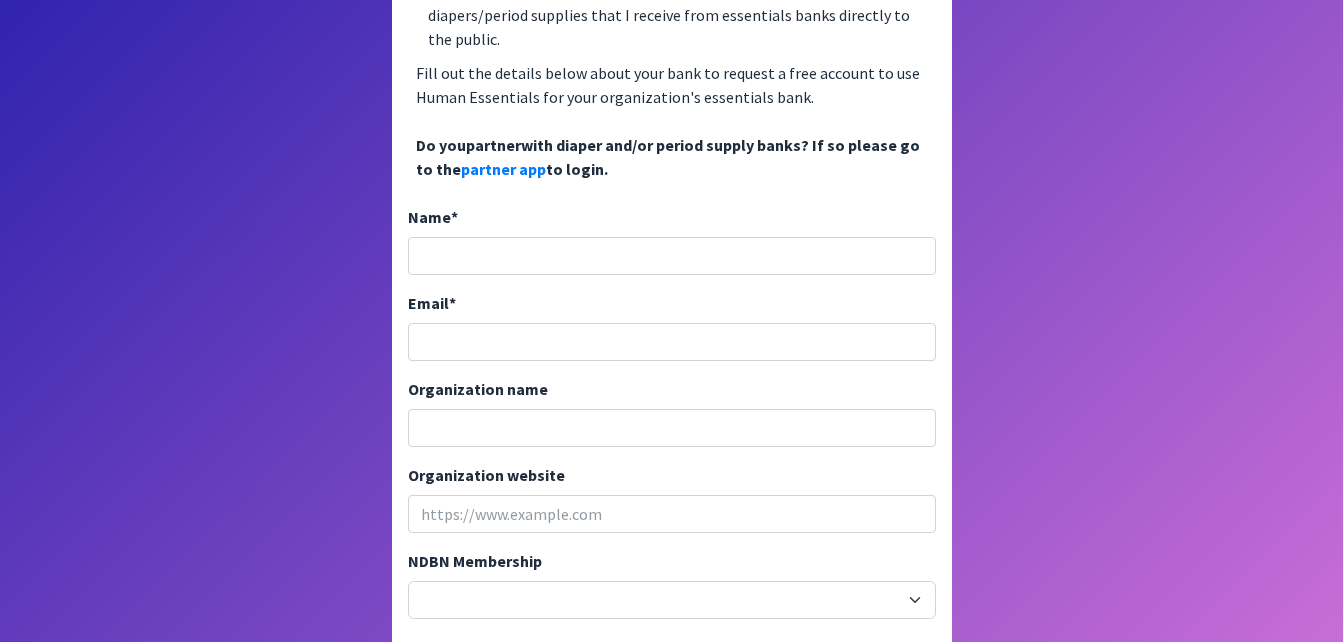scroll, scrollTop: 335, scrollLeft: 0, axis: vertical 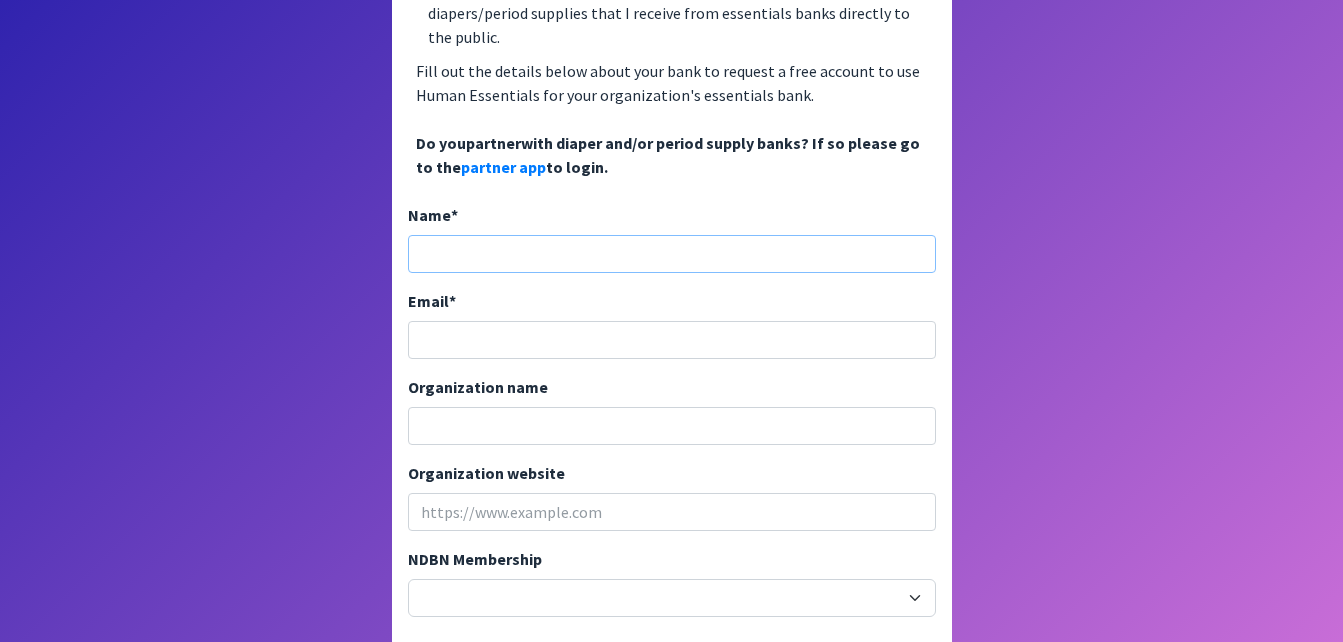 click on "Name  *" at bounding box center [672, 254] 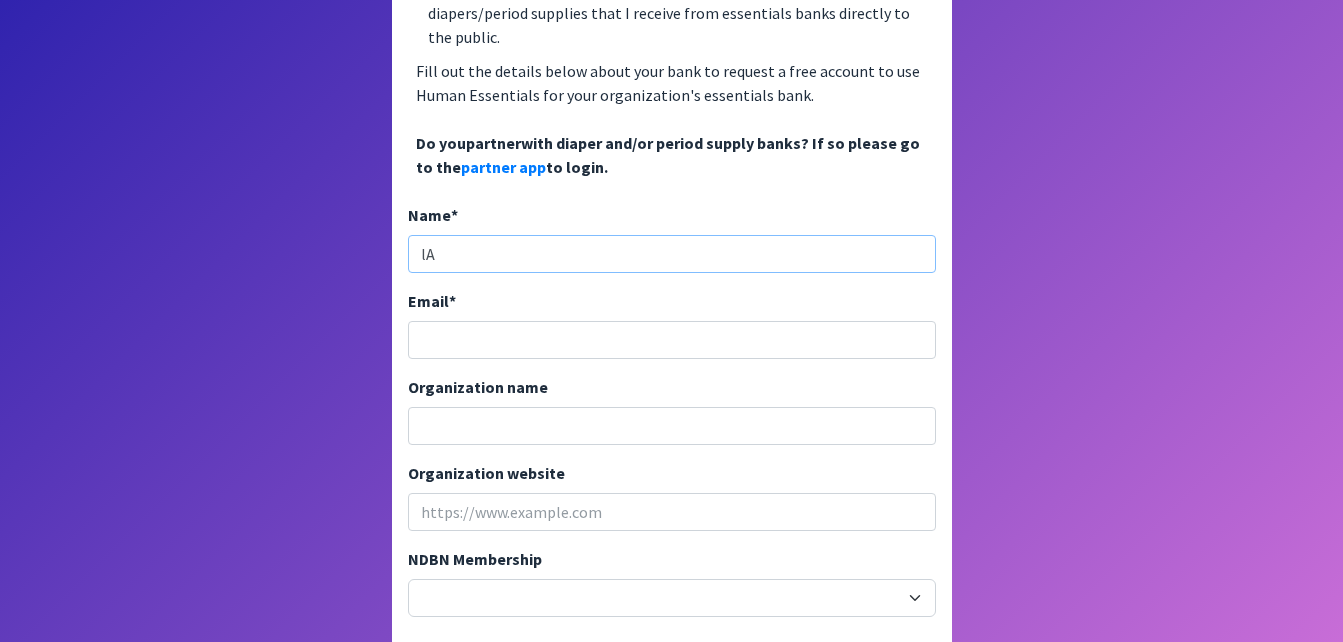 type on "l" 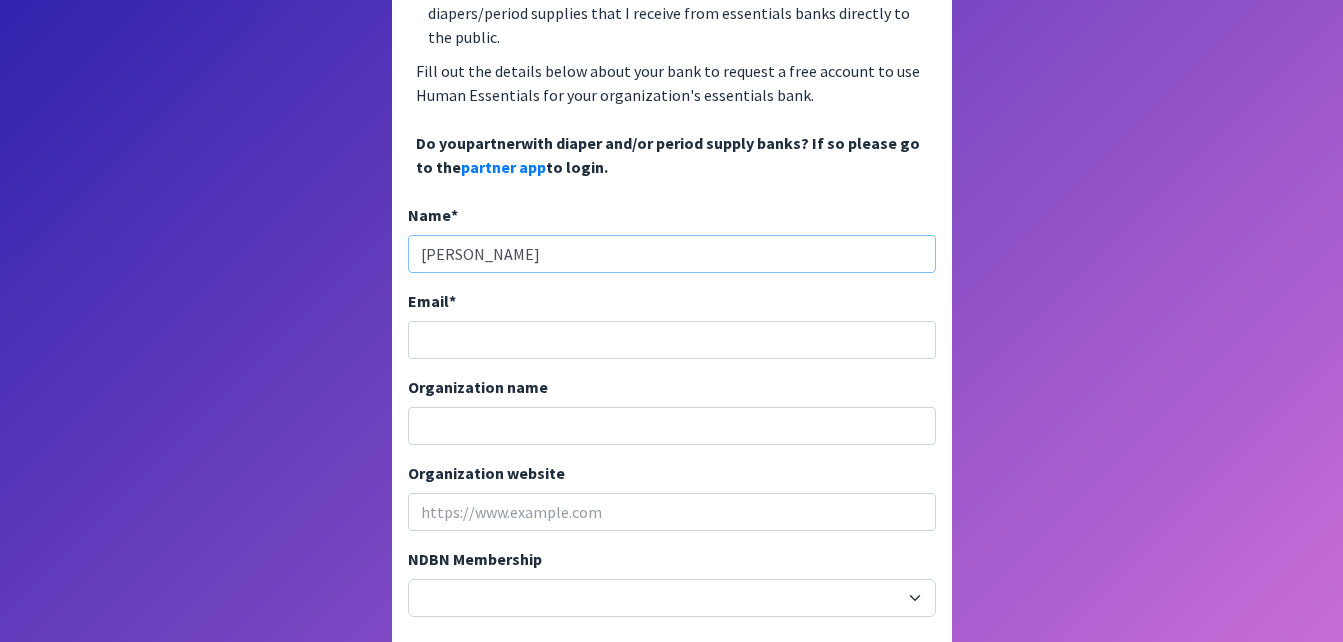 type on "Laura Wright" 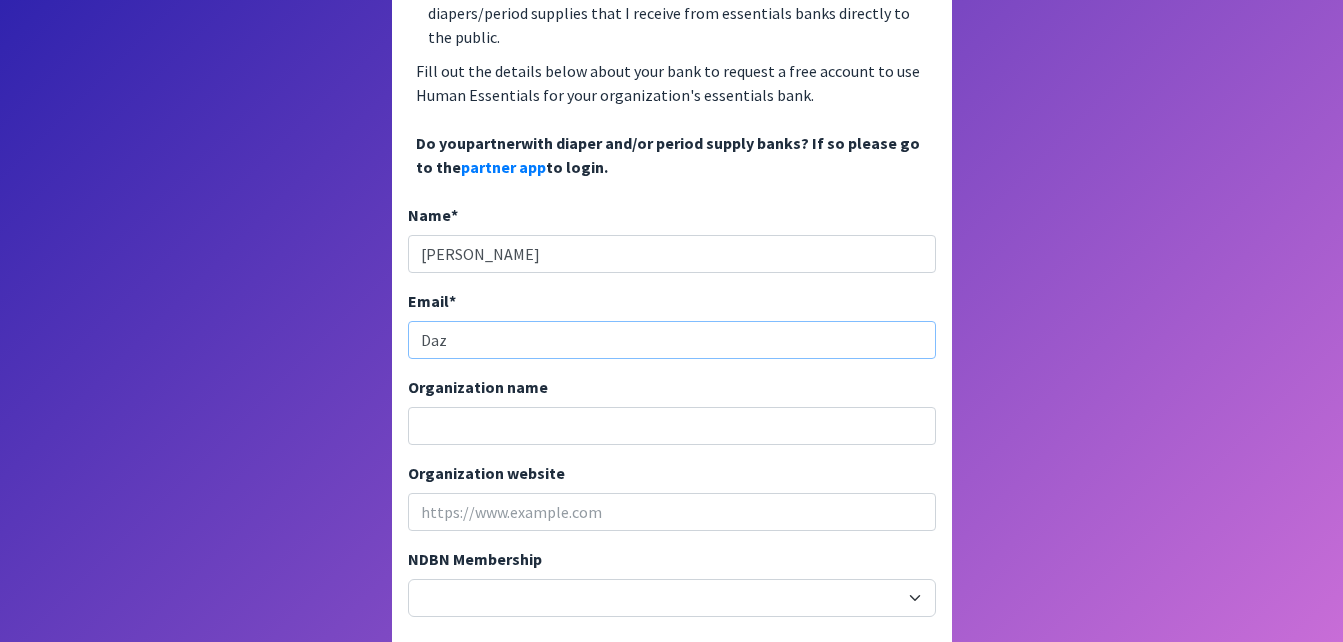 type on "[EMAIL_ADDRESS][DOMAIN_NAME]" 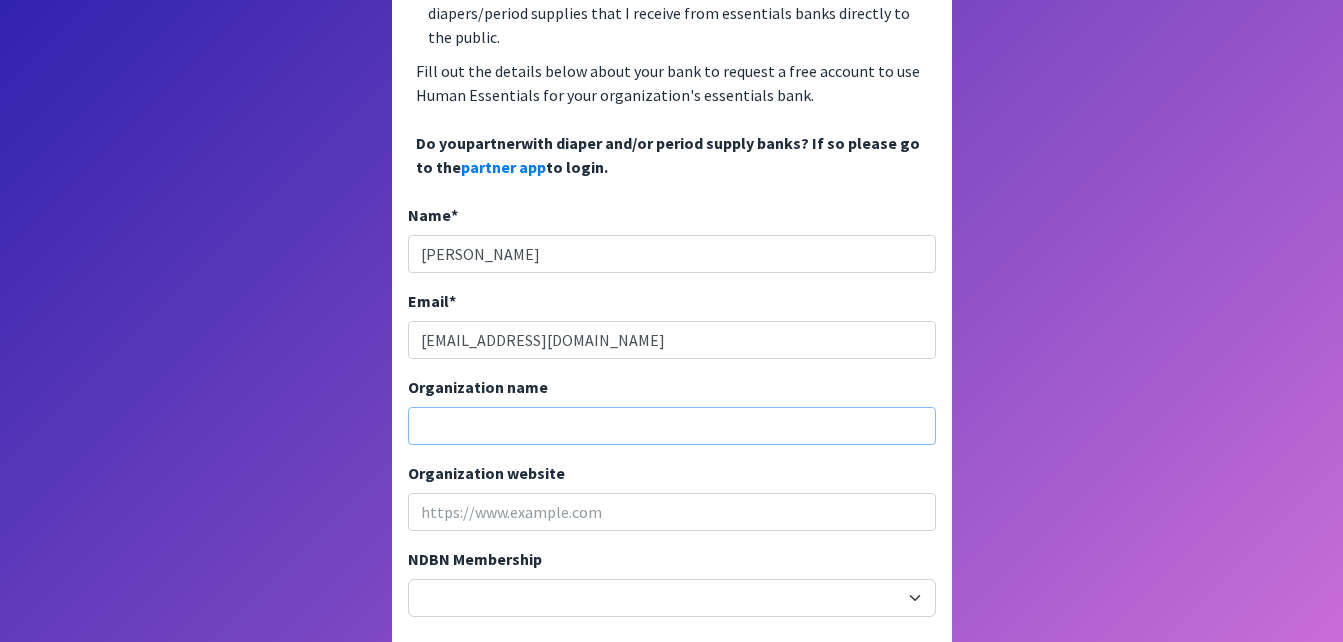 click on "Organization name" at bounding box center [672, 426] 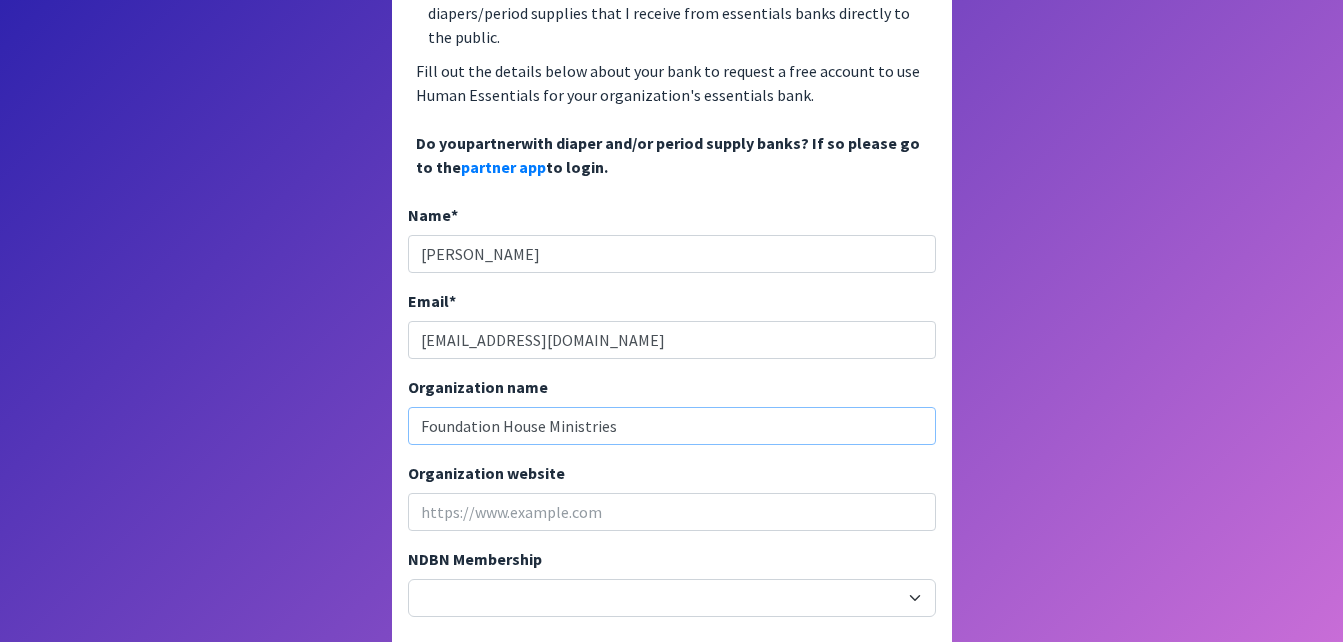 type on "Foundation House Ministries" 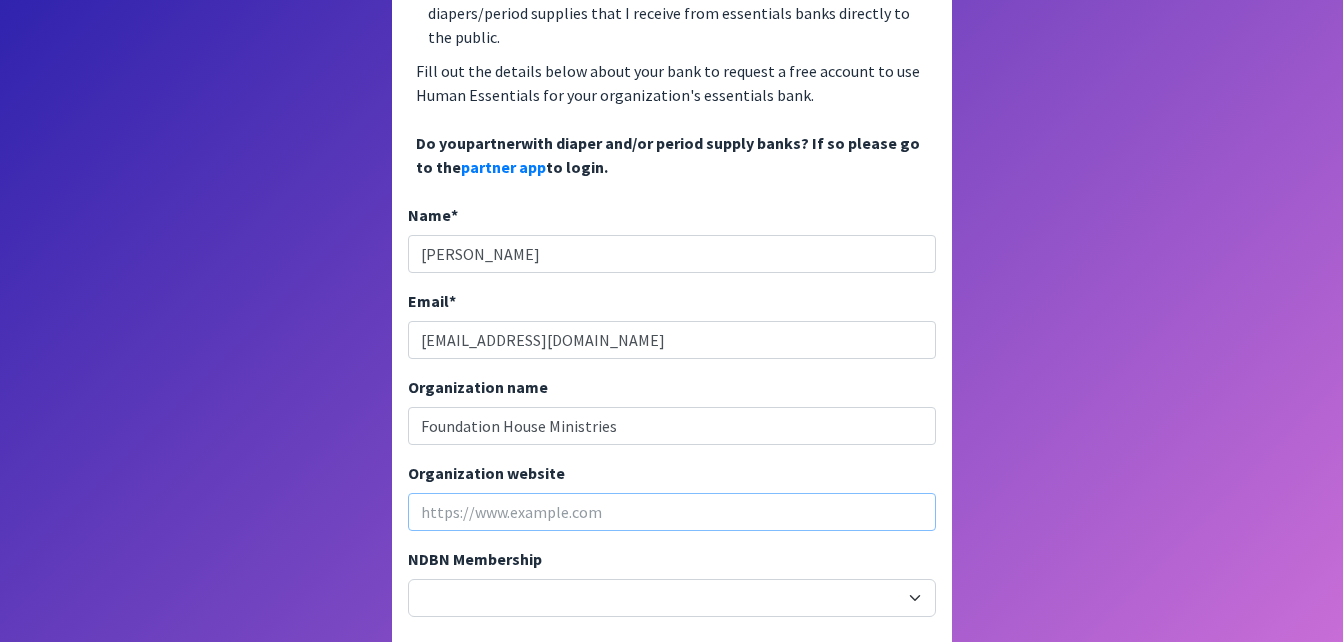 click on "Organization website" at bounding box center [672, 512] 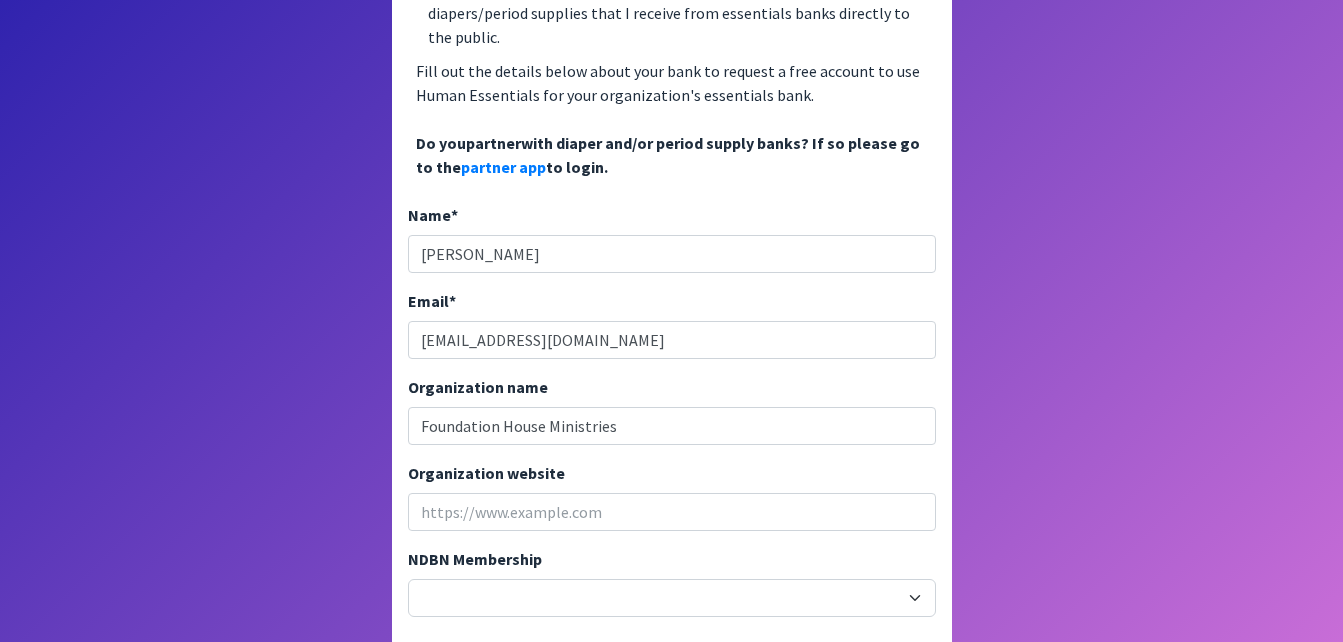click on "NDBN Membership
20040 - (914) Cares
12001 - A Baby Center
19003 - A Precious Child
21047 - AIO Food & Energy Assistance
19010 - Alliance for Period Supplies of SWFL
15027 - All-Options Pregnancy Resource Center
19017 - Aloha Diaper Bank
21056 - Amenity Aid
18005 - Athens Area Diaper Bank
14001 - Austin Diaper Bank
20011 - Babies Need Bottoms, Inc.
20050 - Babies of Homelessness
12036 - Baby Basics Bellevue
13022 - Baby Basics of Cincinnati
14011 - Baby Basics of Collier County Inc
12022 - Baby Basics of St. Margaret Mary Catholic Church
13024 - Baby Basics, Inc.
14059 - Baby Booties Diaper Bank
16025 - Baby Steps Baby Pantry at Christ Lutheran Church
13025 - BabyCare, Sheboygan Evangelical Free Church
13026 - Babycycle
14112 - Baby's Bounty
20024 - Banco de Alimentos Puerto Rico Inc
16003 - Bare Necessities, Inc.
21003 - Basic Necessities
20009 - Basics4Babies Emergency Pantry for Infants
20020 - Battle Creek Diaper Initiative" at bounding box center [672, 590] 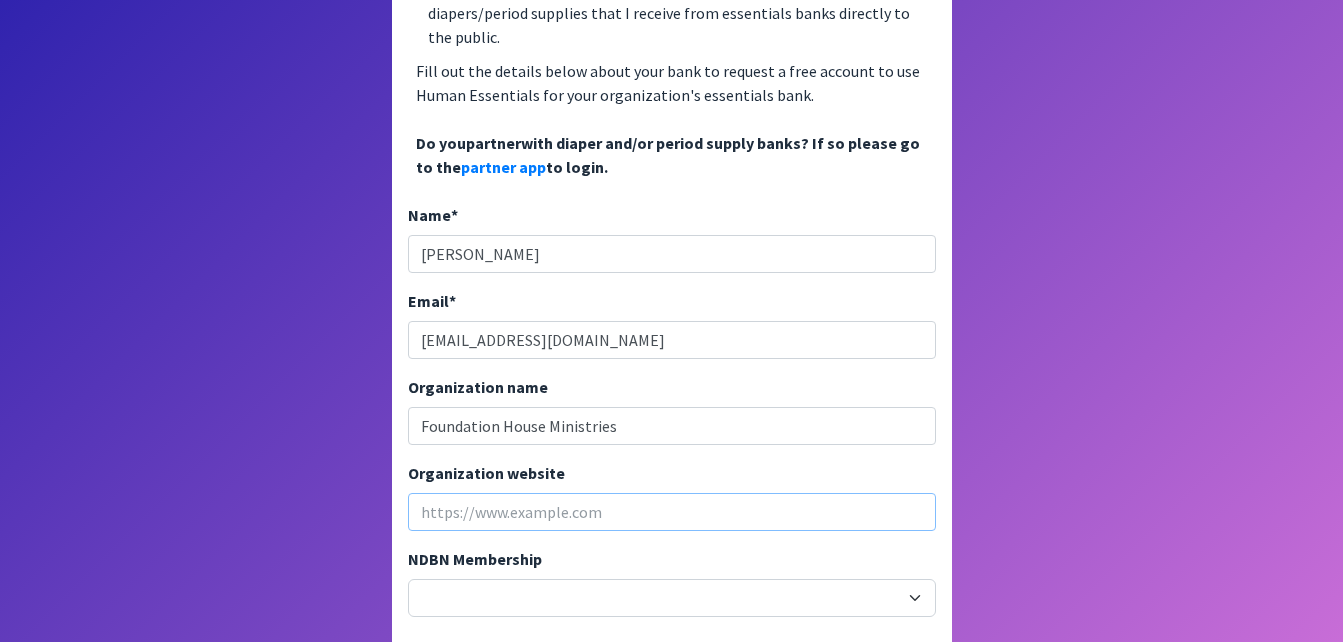 click on "Organization website" at bounding box center (672, 512) 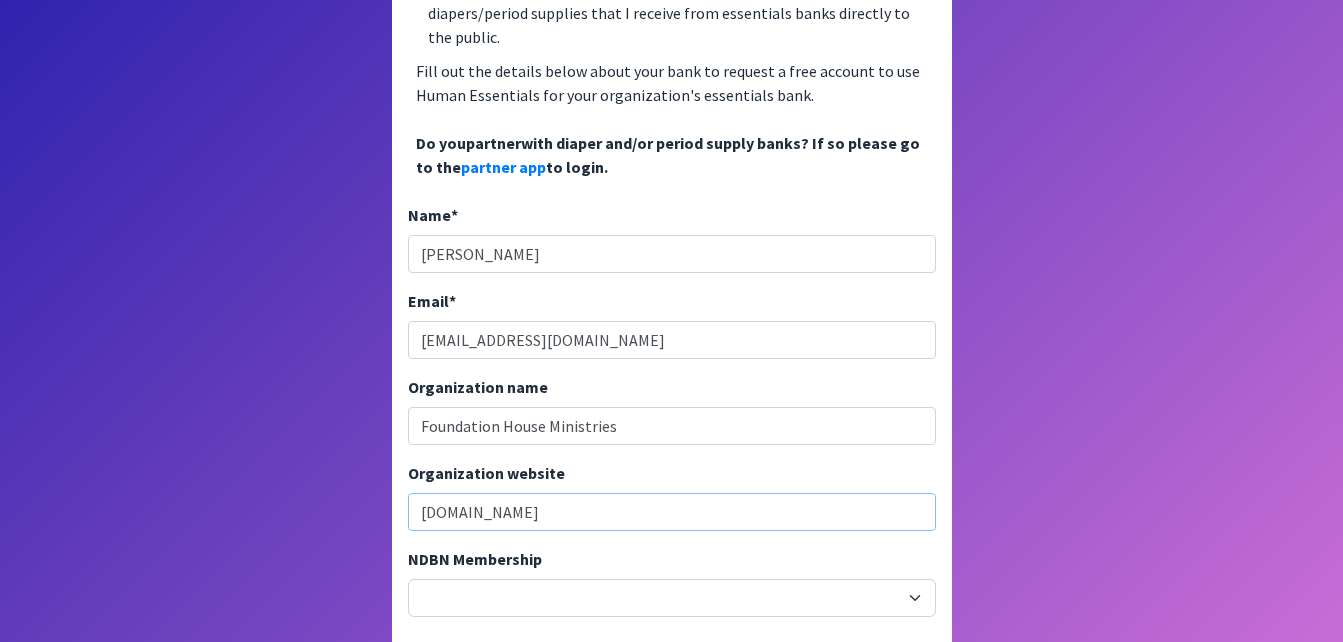 type on "FoundationHouseMinistries.org" 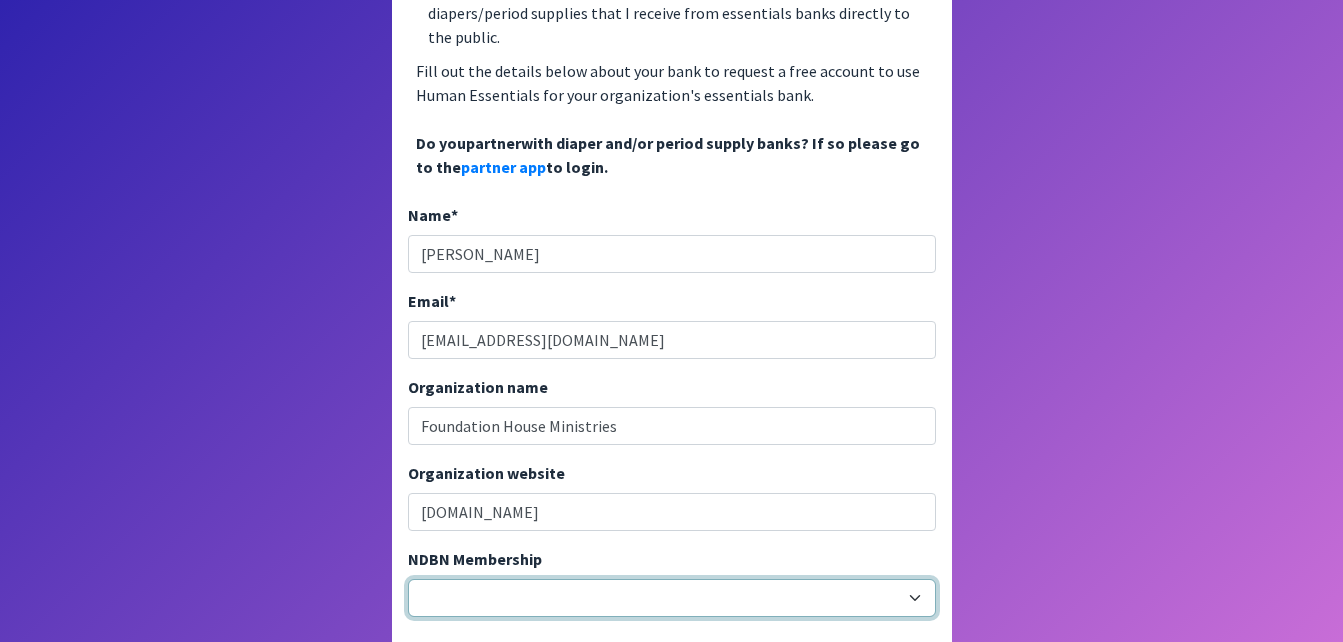 click on "20040 - (914) Cares
12001 - A Baby Center
19003 - A Precious Child
21047 - AIO Food & Energy Assistance
19010 - Alliance for Period Supplies of SWFL
15027 - All-Options Pregnancy Resource Center
19017 - Aloha Diaper Bank
21056 - Amenity Aid
18005 - Athens Area Diaper Bank
14001 - Austin Diaper Bank
20011 - Babies Need Bottoms, Inc.
20050 - Babies of Homelessness
12036 - Baby Basics Bellevue
13022 - Baby Basics of Cincinnati
14011 - Baby Basics of Collier County Inc
12022 - Baby Basics of St. Margaret Mary Catholic Church
13024 - Baby Basics, Inc.
14059 - Baby Booties Diaper Bank
16025 - Baby Steps Baby Pantry at Christ Lutheran Church
13025 - BabyCare, Sheboygan Evangelical Free Church
13026 - Babycycle
14112 - Baby's Bounty
20024 - Banco de Alimentos Puerto Rico Inc
16003 - Bare Necessities, Inc.
21003 - Basic Necessities
20009 - Basics4Babies Emergency Pantry for Infants
20020 - Battle Creek Diaper Initiative
18015 - Be a Rose Inc." at bounding box center [672, 598] 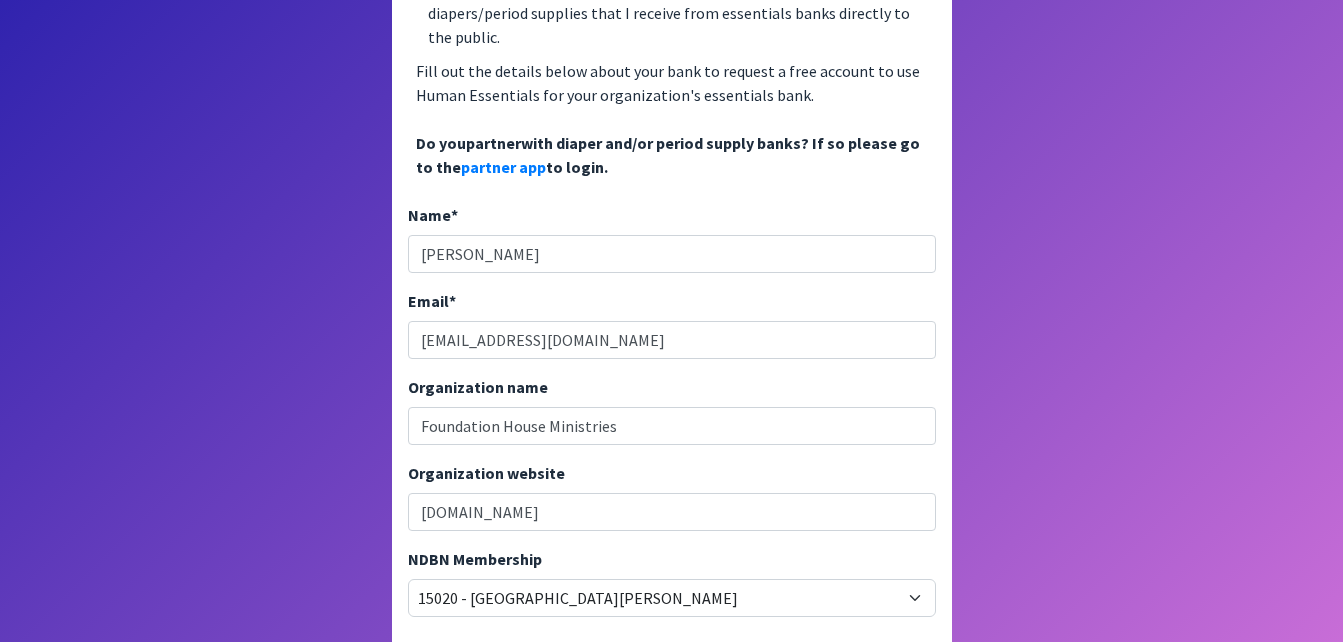click on "Essentials Bank Account Request Form
I am an Essentials Bank. I do NOT distribute diapers/period supplies directly to the public, I distribute them to partner agencies who distribute them to the public.
I am a Partner Agency to an Essentials Bank. I distribute the diapers/period supplies that I receive from essentials banks directly to the public.
Are you a current partner to diaper and/or period supply banks? If so please go  here  to login.
If you are wishing to receive diapers/period supplies and partner to a local diaper/period supply bank please contact your local bank. They are the only ones able create your account.
Fill out the details below about your bank to request a free account to use Human Essentials for your organization's essentials bank.
* *" at bounding box center (671, -14) 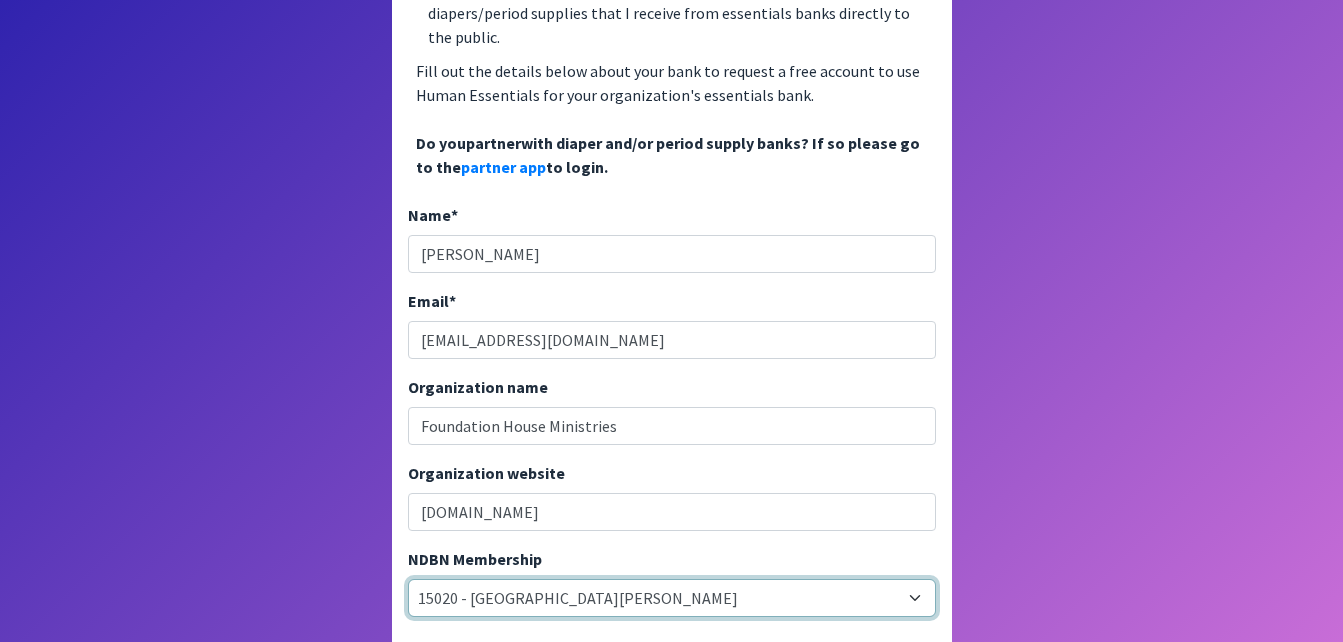 click on "20040 - (914) Cares
12001 - A Baby Center
19003 - A Precious Child
21047 - AIO Food & Energy Assistance
19010 - Alliance for Period Supplies of SWFL
15027 - All-Options Pregnancy Resource Center
19017 - Aloha Diaper Bank
21056 - Amenity Aid
18005 - Athens Area Diaper Bank
14001 - Austin Diaper Bank
20011 - Babies Need Bottoms, Inc.
20050 - Babies of Homelessness
12036 - Baby Basics Bellevue
13022 - Baby Basics of Cincinnati
14011 - Baby Basics of Collier County Inc
12022 - Baby Basics of St. Margaret Mary Catholic Church
13024 - Baby Basics, Inc.
14059 - Baby Booties Diaper Bank
16025 - Baby Steps Baby Pantry at Christ Lutheran Church
13025 - BabyCare, Sheboygan Evangelical Free Church
13026 - Babycycle
14112 - Baby's Bounty
20024 - Banco de Alimentos Puerto Rico Inc
16003 - Bare Necessities, Inc.
21003 - Basic Necessities
20009 - Basics4Babies Emergency Pantry for Infants
20020 - Battle Creek Diaper Initiative
18015 - Be a Rose Inc." at bounding box center (672, 598) 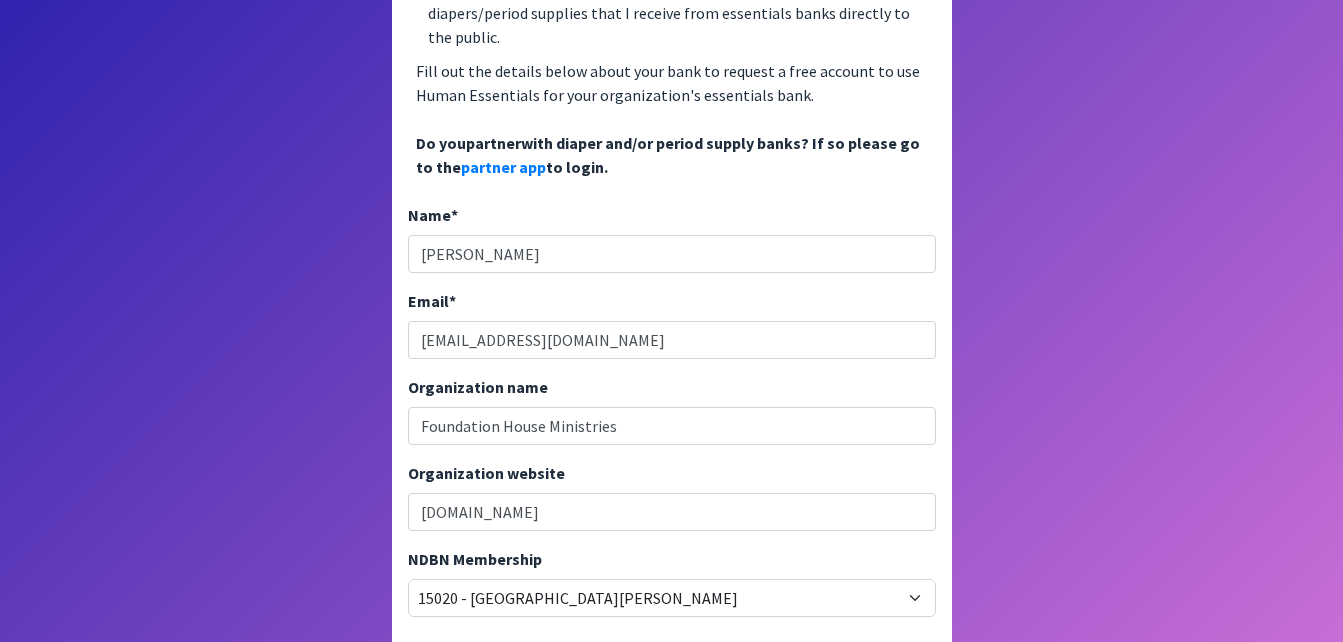 click on "Essentials Bank Account Request Form
I am an Essentials Bank. I do NOT distribute diapers/period supplies directly to the public, I distribute them to partner agencies who distribute them to the public.
I am a Partner Agency to an Essentials Bank. I distribute the diapers/period supplies that I receive from essentials banks directly to the public.
Are you a current partner to diaper and/or period supply banks? If so please go  here  to login.
If you are wishing to receive diapers/period supplies and partner to a local diaper/period supply bank please contact your local bank. They are the only ones able create your account.
Fill out the details below about your bank to request a free account to use Human Essentials for your organization's essentials bank.
* *" at bounding box center [671, -14] 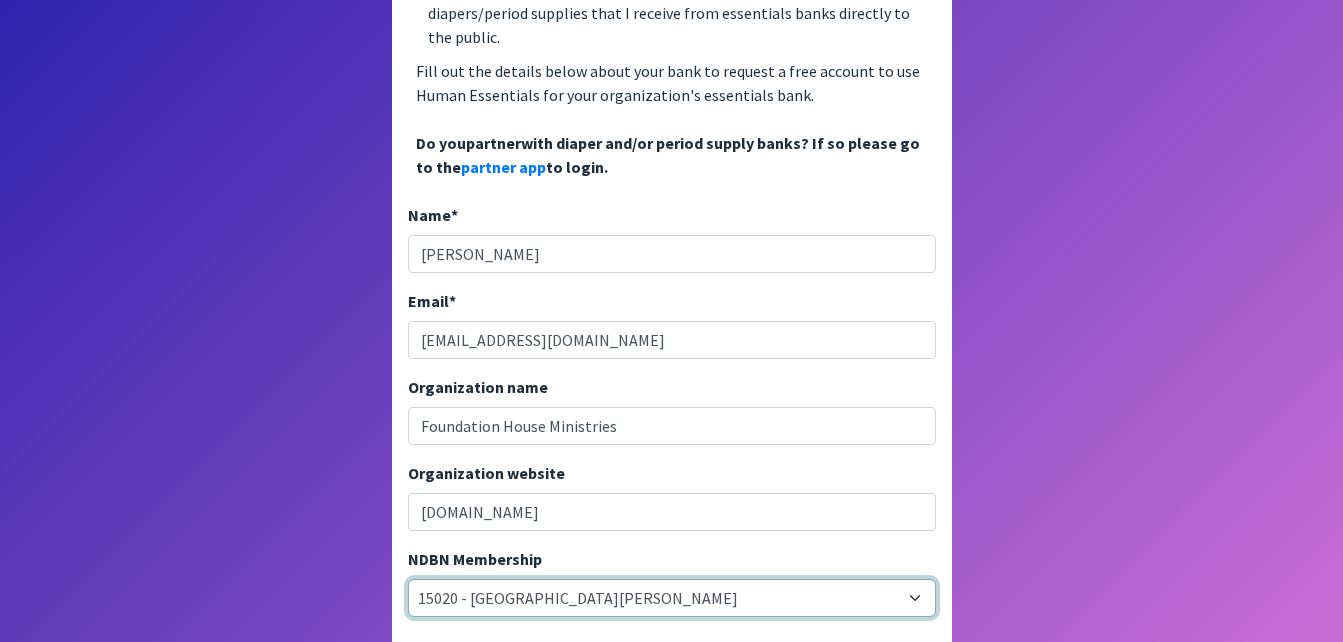 click on "20040 - (914) Cares
12001 - A Baby Center
19003 - A Precious Child
21047 - AIO Food & Energy Assistance
19010 - Alliance for Period Supplies of SWFL
15027 - All-Options Pregnancy Resource Center
19017 - Aloha Diaper Bank
21056 - Amenity Aid
18005 - Athens Area Diaper Bank
14001 - Austin Diaper Bank
20011 - Babies Need Bottoms, Inc.
20050 - Babies of Homelessness
12036 - Baby Basics Bellevue
13022 - Baby Basics of Cincinnati
14011 - Baby Basics of Collier County Inc
12022 - Baby Basics of St. Margaret Mary Catholic Church
13024 - Baby Basics, Inc.
14059 - Baby Booties Diaper Bank
16025 - Baby Steps Baby Pantry at Christ Lutheran Church
13025 - BabyCare, Sheboygan Evangelical Free Church
13026 - Babycycle
14112 - Baby's Bounty
20024 - Banco de Alimentos Puerto Rico Inc
16003 - Bare Necessities, Inc.
21003 - Basic Necessities
20009 - Basics4Babies Emergency Pantry for Infants
20020 - Battle Creek Diaper Initiative
18015 - Be a Rose Inc." at bounding box center (672, 598) 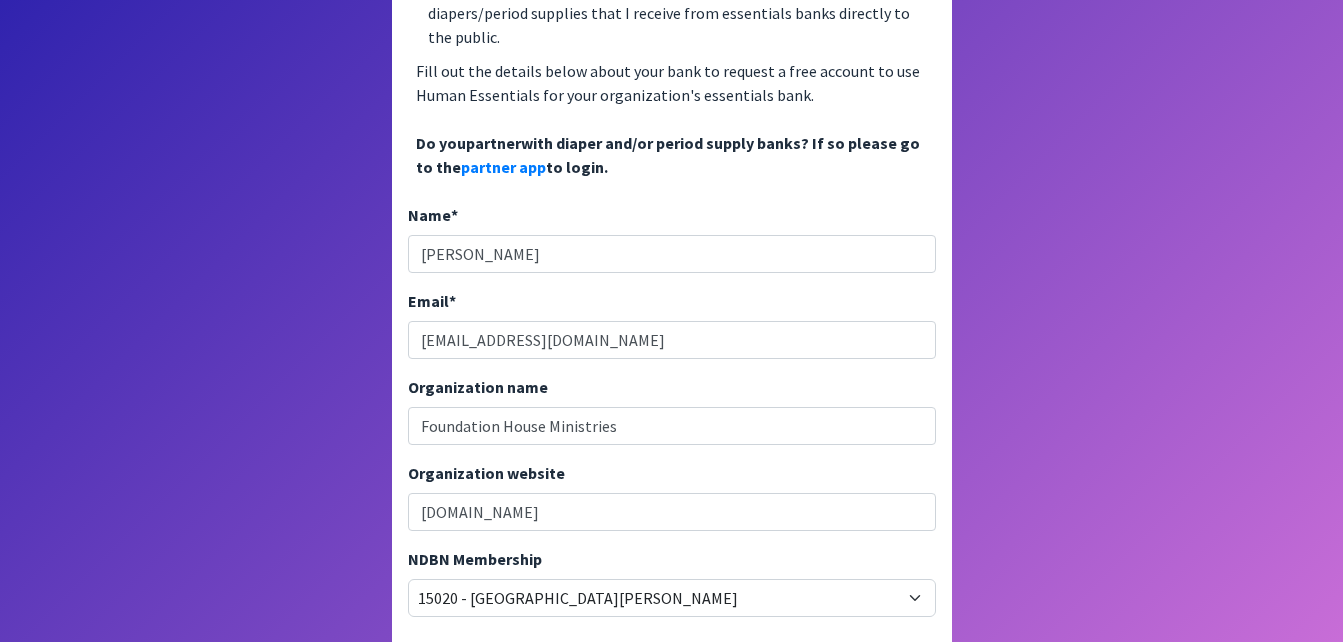 click on "Essentials Bank Account Request Form
I am an Essentials Bank. I do NOT distribute diapers/period supplies directly to the public, I distribute them to partner agencies who distribute them to the public.
I am a Partner Agency to an Essentials Bank. I distribute the diapers/period supplies that I receive from essentials banks directly to the public.
Are you a current partner to diaper and/or period supply banks? If so please go  here  to login.
If you are wishing to receive diapers/period supplies and partner to a local diaper/period supply bank please contact your local bank. They are the only ones able create your account.
Fill out the details below about your bank to request a free account to use Human Essentials for your organization's essentials bank.
* *" at bounding box center (671, -14) 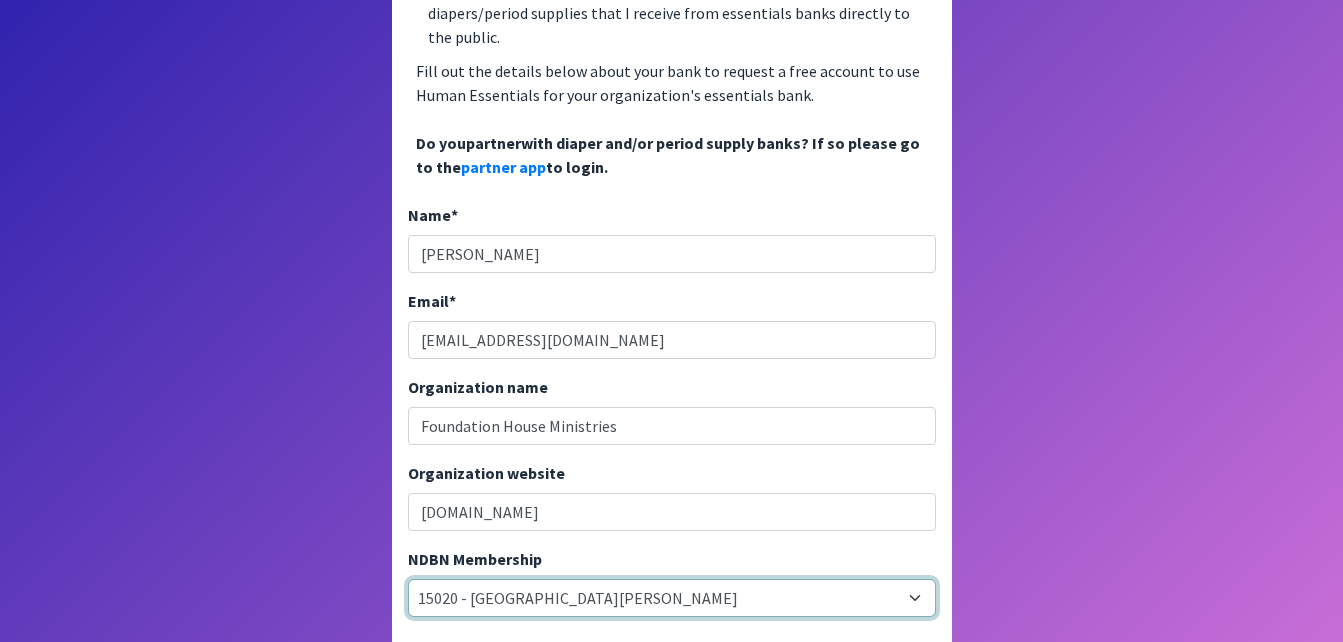 click on "20040 - (914) Cares
12001 - A Baby Center
19003 - A Precious Child
21047 - AIO Food & Energy Assistance
19010 - Alliance for Period Supplies of SWFL
15027 - All-Options Pregnancy Resource Center
19017 - Aloha Diaper Bank
21056 - Amenity Aid
18005 - Athens Area Diaper Bank
14001 - Austin Diaper Bank
20011 - Babies Need Bottoms, Inc.
20050 - Babies of Homelessness
12036 - Baby Basics Bellevue
13022 - Baby Basics of Cincinnati
14011 - Baby Basics of Collier County Inc
12022 - Baby Basics of St. Margaret Mary Catholic Church
13024 - Baby Basics, Inc.
14059 - Baby Booties Diaper Bank
16025 - Baby Steps Baby Pantry at Christ Lutheran Church
13025 - BabyCare, Sheboygan Evangelical Free Church
13026 - Babycycle
14112 - Baby's Bounty
20024 - Banco de Alimentos Puerto Rico Inc
16003 - Bare Necessities, Inc.
21003 - Basic Necessities
20009 - Basics4Babies Emergency Pantry for Infants
20020 - Battle Creek Diaper Initiative
18015 - Be a Rose Inc." at bounding box center [672, 598] 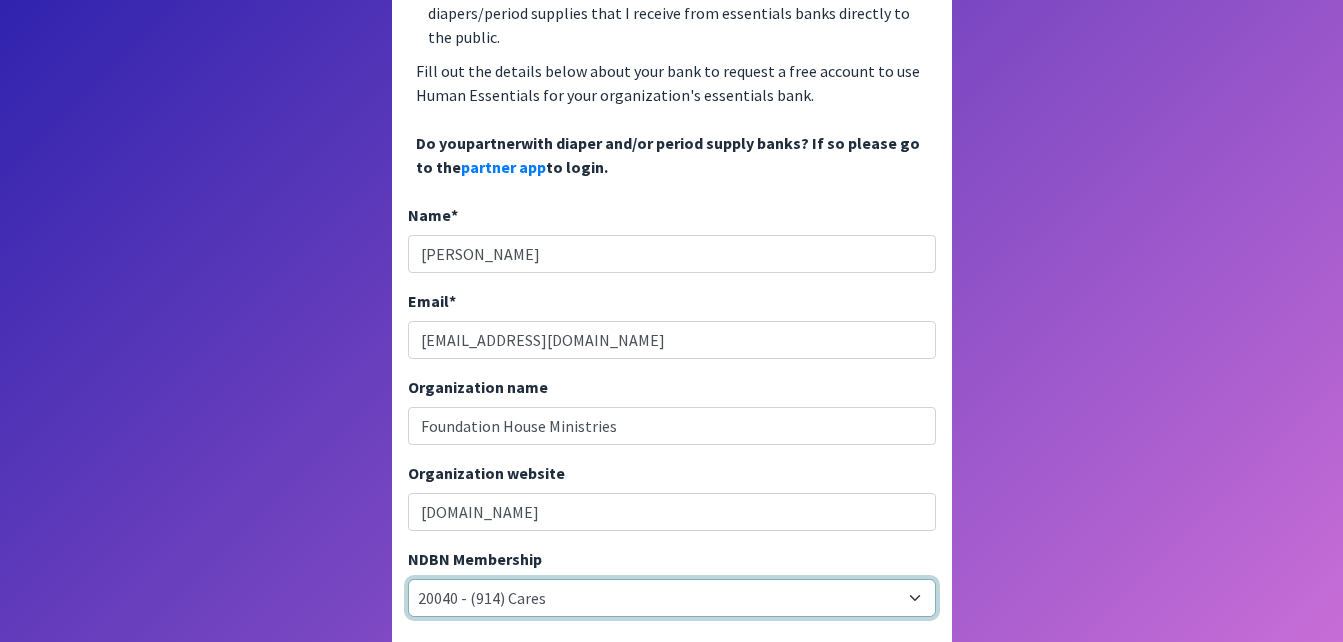 click on "20040 - (914) Cares
12001 - A Baby Center
19003 - A Precious Child
21047 - AIO Food & Energy Assistance
19010 - Alliance for Period Supplies of SWFL
15027 - All-Options Pregnancy Resource Center
19017 - Aloha Diaper Bank
21056 - Amenity Aid
18005 - Athens Area Diaper Bank
14001 - Austin Diaper Bank
20011 - Babies Need Bottoms, Inc.
20050 - Babies of Homelessness
12036 - Baby Basics Bellevue
13022 - Baby Basics of Cincinnati
14011 - Baby Basics of Collier County Inc
12022 - Baby Basics of St. Margaret Mary Catholic Church
13024 - Baby Basics, Inc.
14059 - Baby Booties Diaper Bank
16025 - Baby Steps Baby Pantry at Christ Lutheran Church
13025 - BabyCare, Sheboygan Evangelical Free Church
13026 - Babycycle
14112 - Baby's Bounty
20024 - Banco de Alimentos Puerto Rico Inc
16003 - Bare Necessities, Inc.
21003 - Basic Necessities
20009 - Basics4Babies Emergency Pantry for Infants
20020 - Battle Creek Diaper Initiative
18015 - Be a Rose Inc." at bounding box center (672, 598) 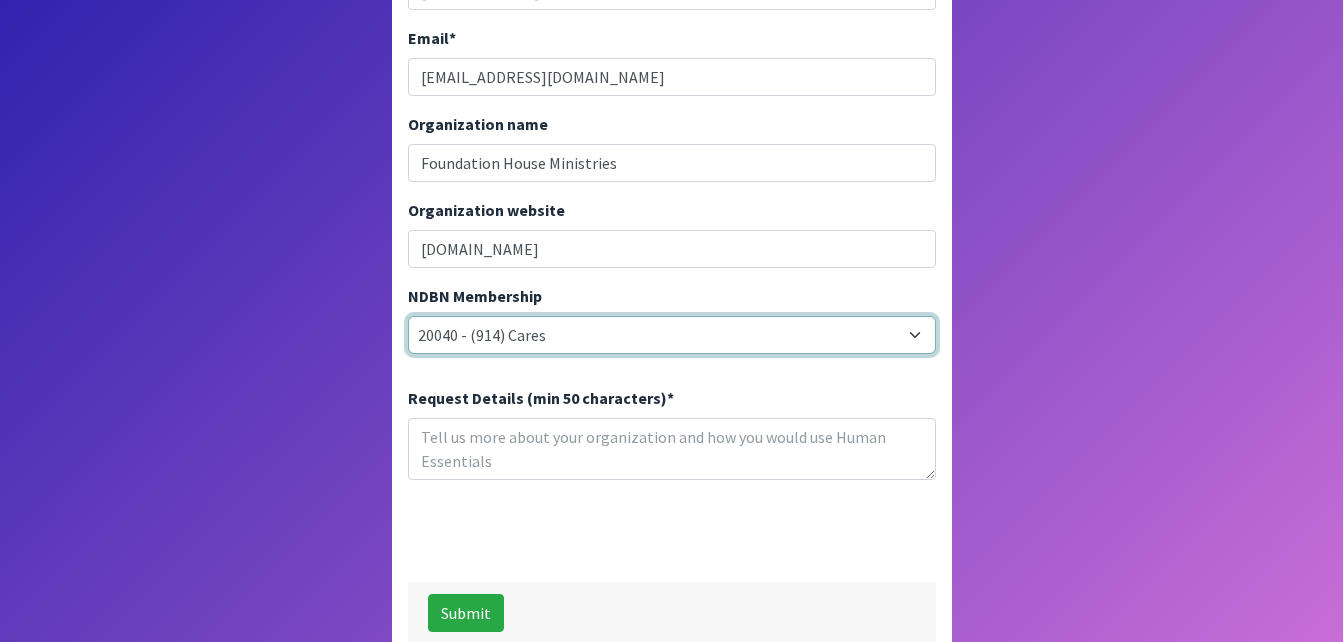 scroll, scrollTop: 600, scrollLeft: 0, axis: vertical 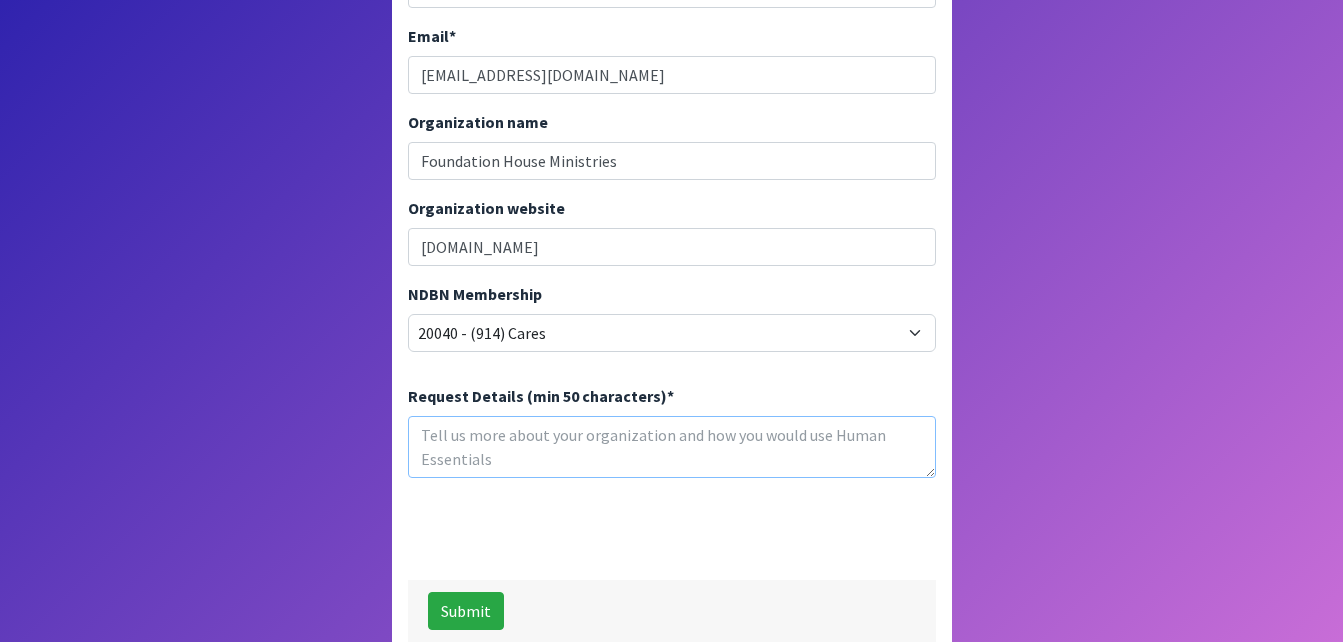 click on "Request Details (min 50 characters)  *" at bounding box center [672, 447] 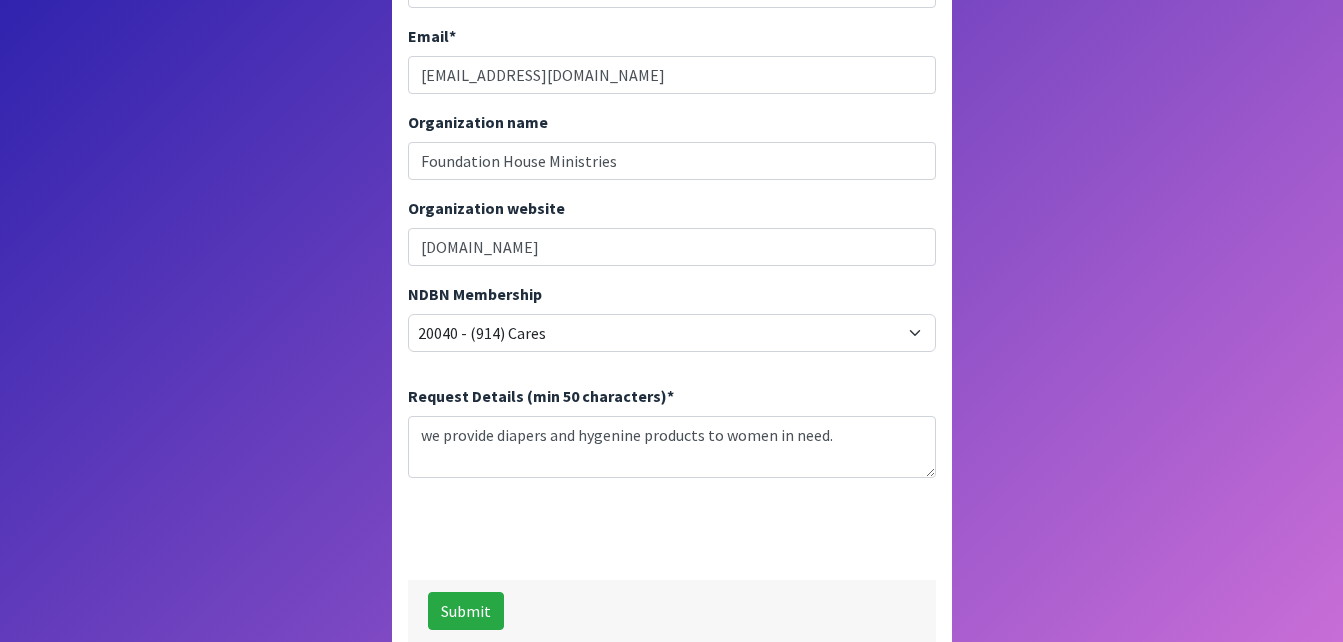 drag, startPoint x: 600, startPoint y: 411, endPoint x: 204, endPoint y: 410, distance: 396.00125 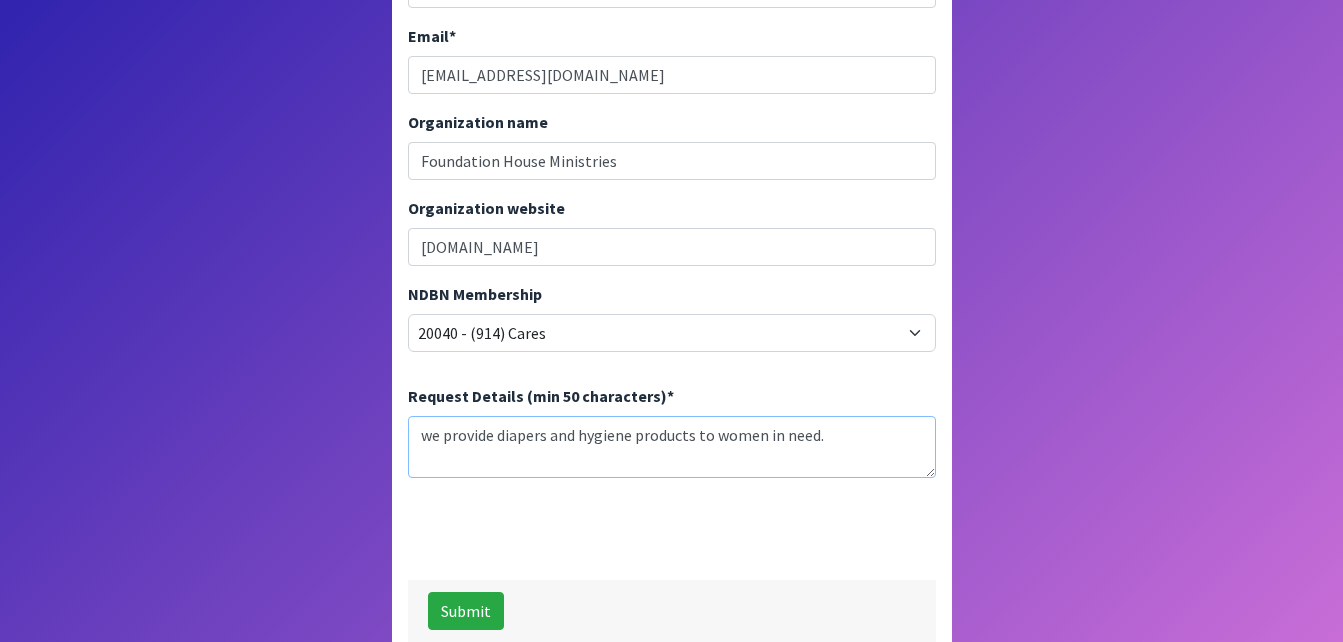 type on "we provide diapers and hygiene products to women in need." 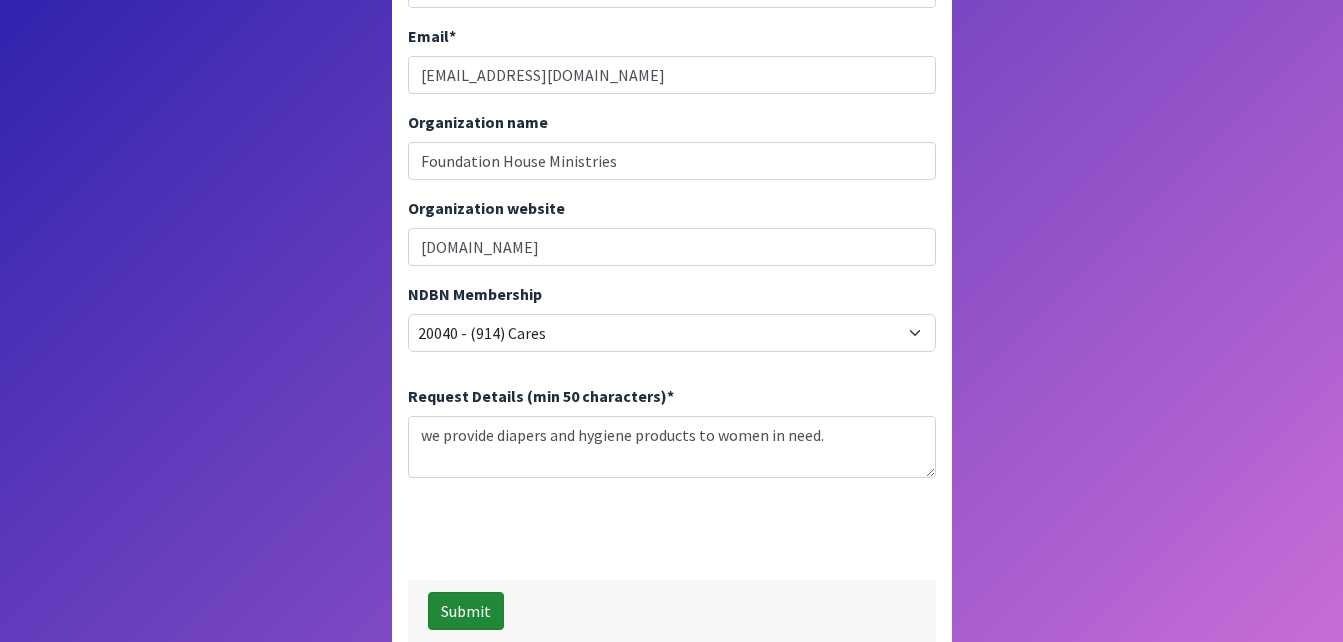 click on "Submit" at bounding box center (466, 611) 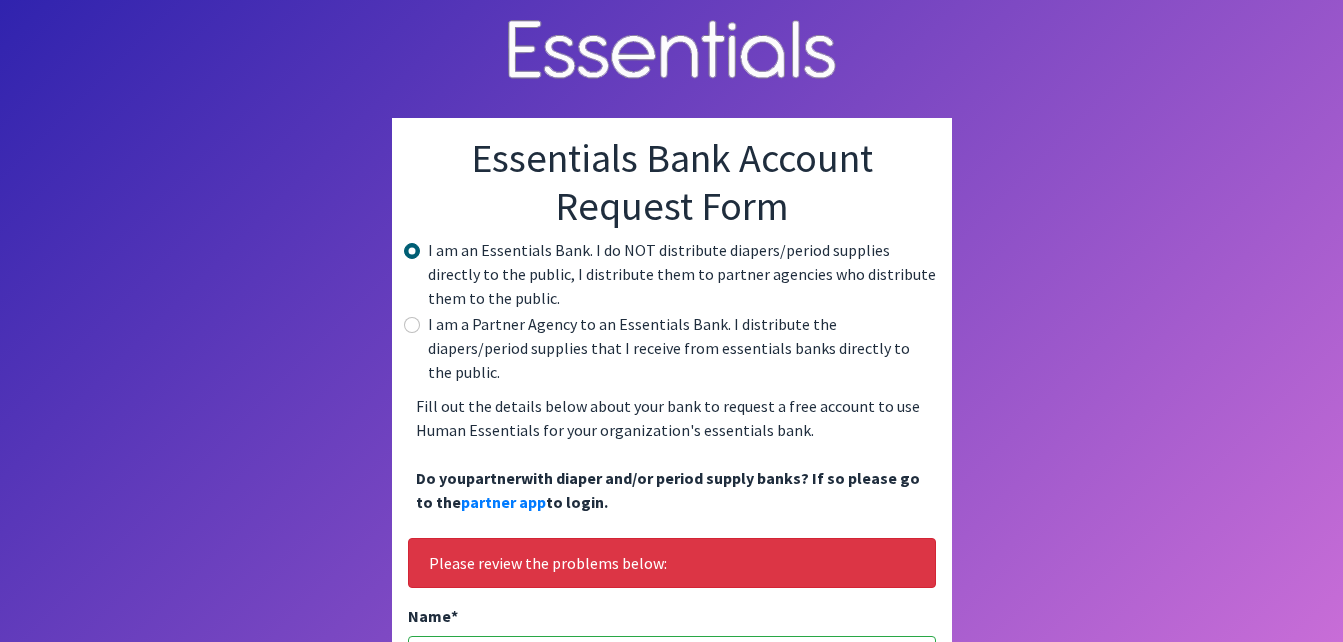 scroll, scrollTop: 8, scrollLeft: 0, axis: vertical 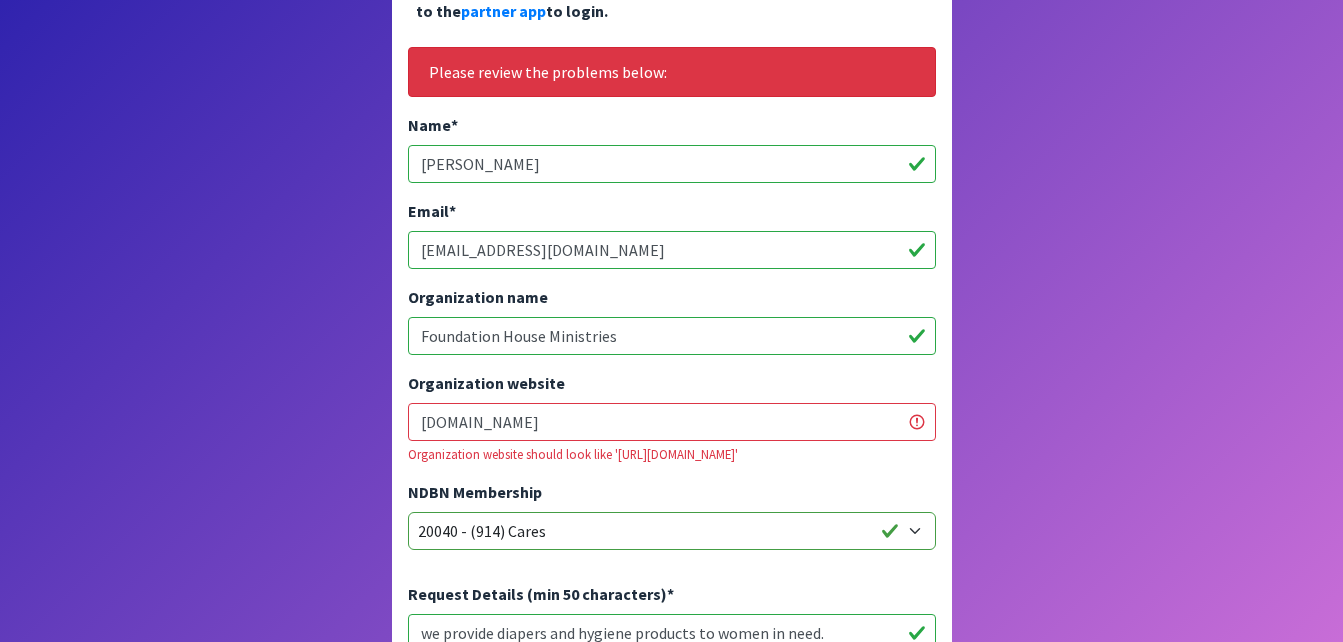 click on "FoundationHouseMinistries.org" at bounding box center (672, 422) 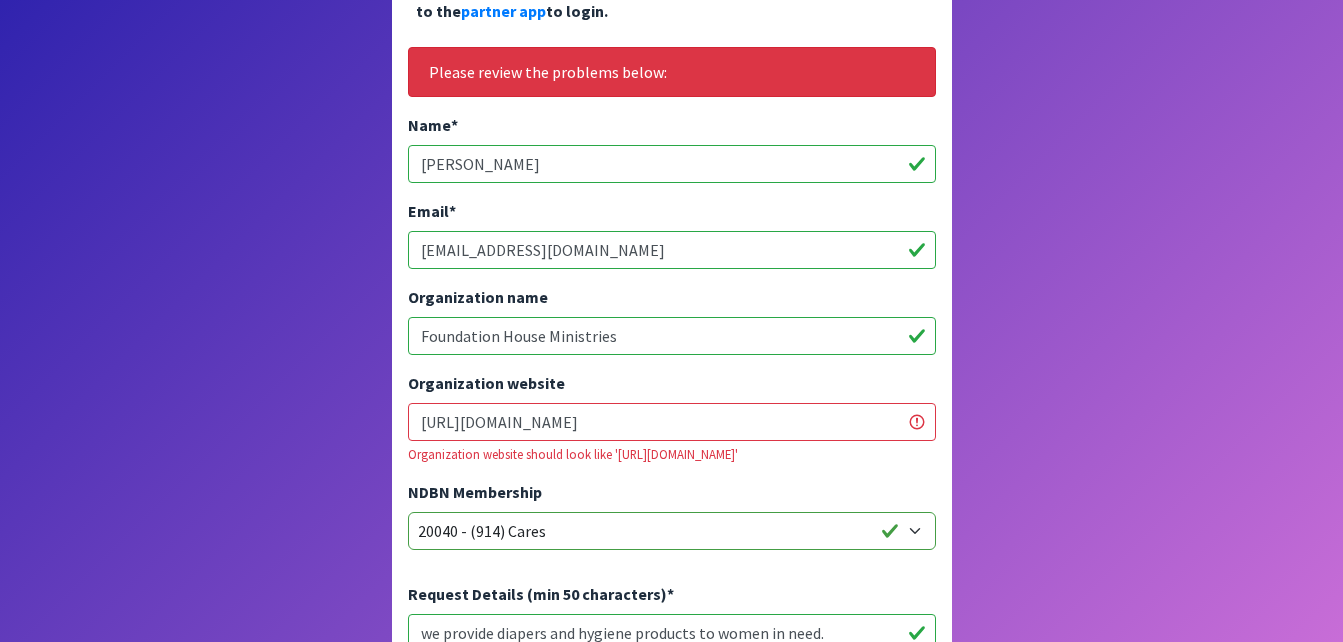 click on "http://FoundationHouseMinistries.org" at bounding box center [672, 422] 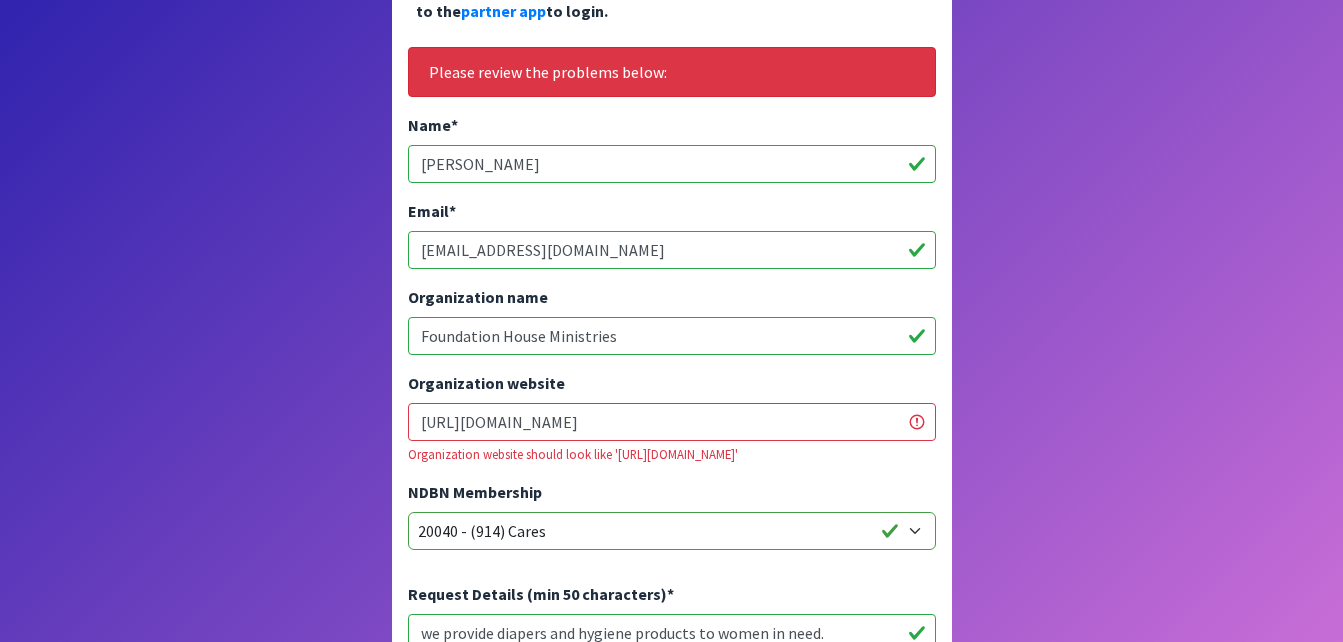 click on "Foundation House Ministries" at bounding box center (672, 336) 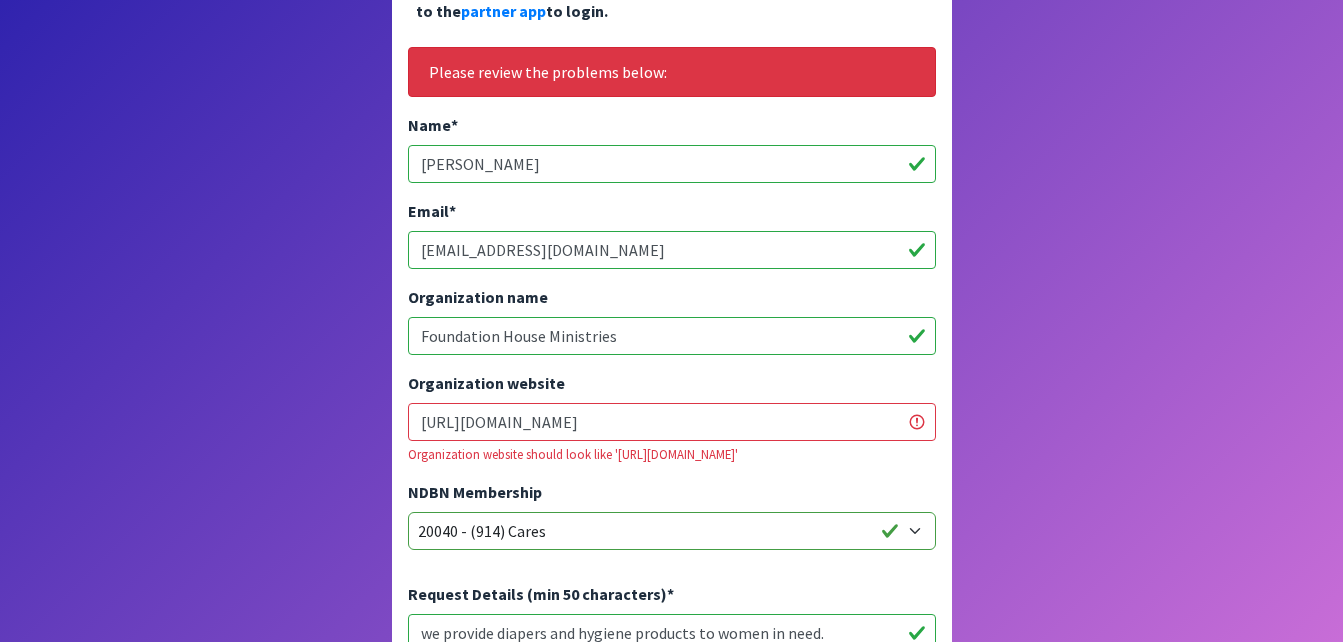 click on "[EMAIL_ADDRESS][DOMAIN_NAME]" at bounding box center [672, 250] 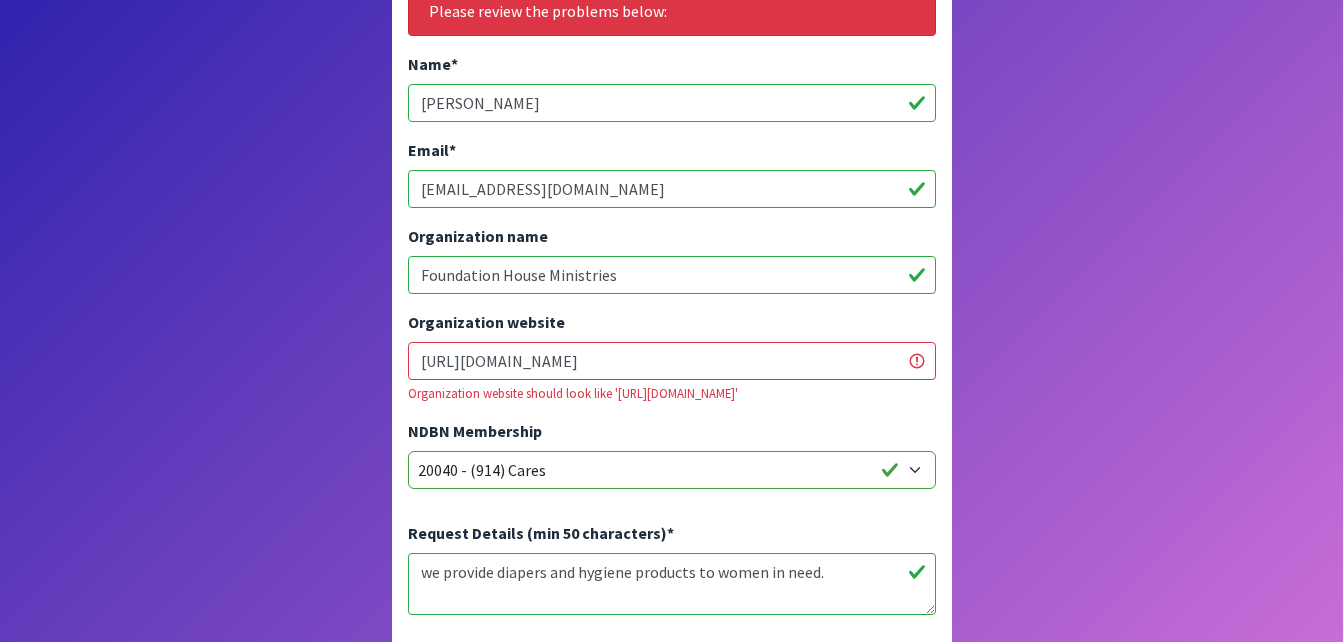 scroll, scrollTop: 554, scrollLeft: 0, axis: vertical 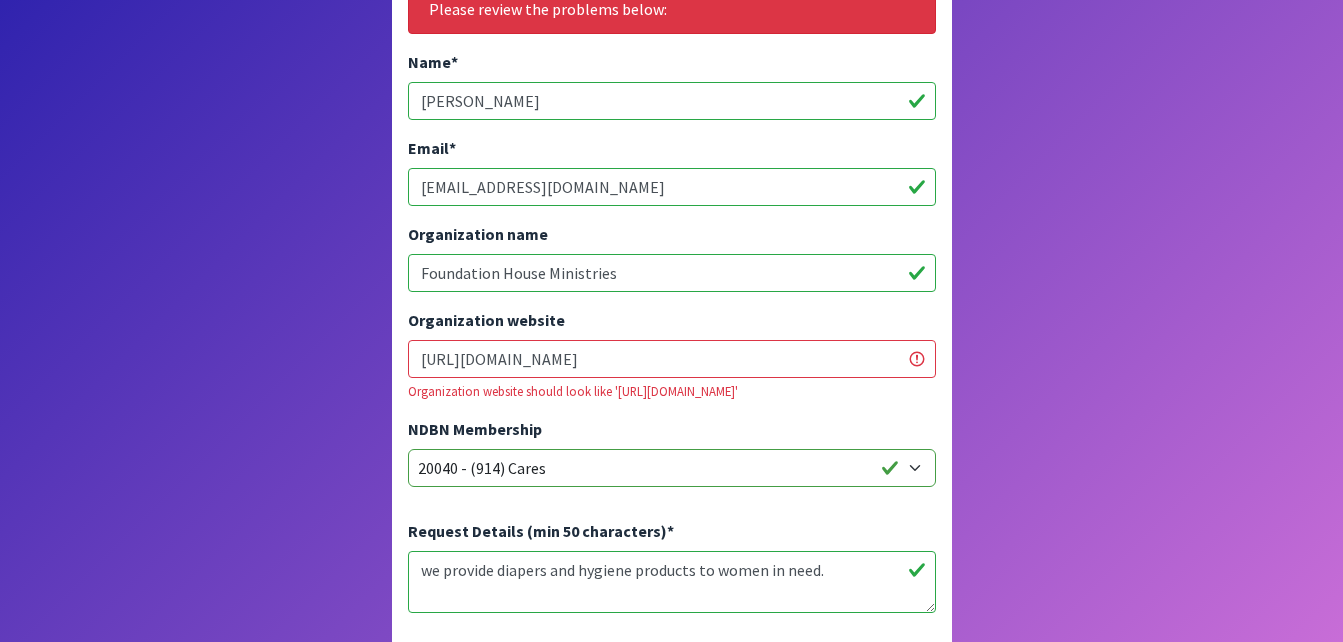 click on "http://FoundationHouseMinistries.org" at bounding box center [672, 359] 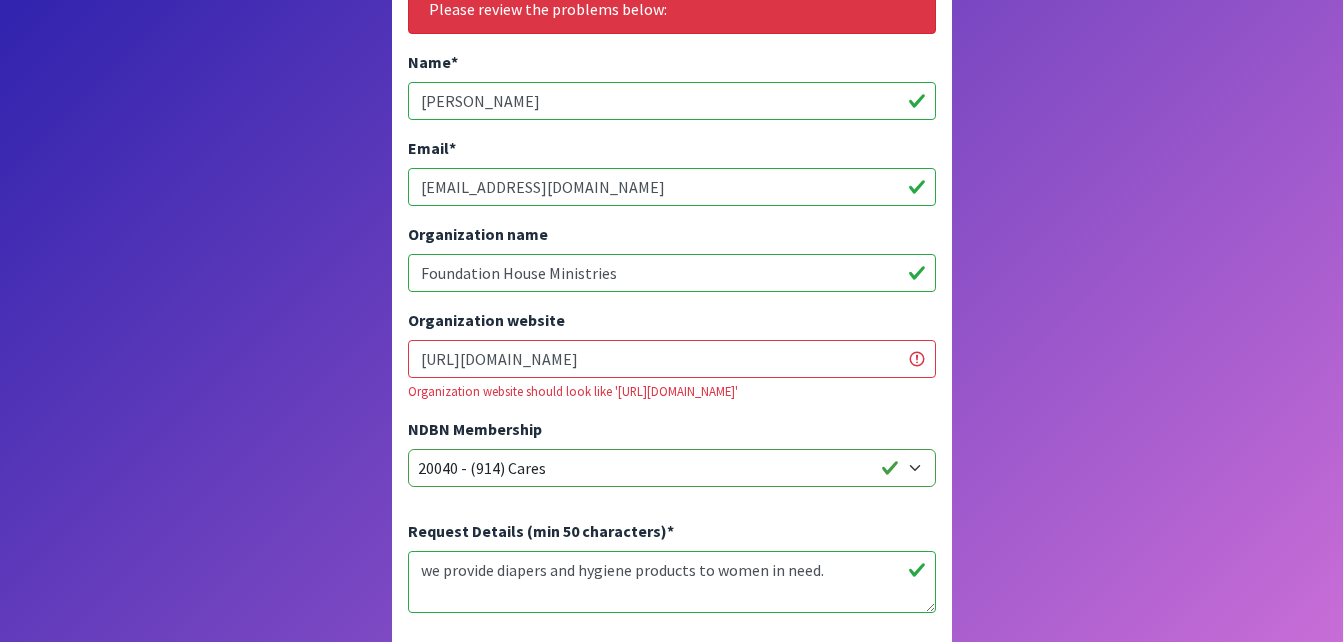 click on "Essentials Bank Account Request Form
I am an Essentials Bank. I do NOT distribute diapers/period supplies directly to the public, I distribute them to partner agencies who distribute them to the public.
I am a Partner Agency to an Essentials Bank. I distribute the diapers/period supplies that I receive from essentials banks directly to the public.
Are you a current partner to diaper and/or period supply banks? If so please go  here  to login.
If you are wishing to receive diapers/period supplies and partner to a local diaper/period supply bank please contact your local bank. They are the only ones able create your account.
Fill out the details below about your bank to request a free account to use Human Essentials for your organization's essentials bank.
* *" at bounding box center [671, 115] 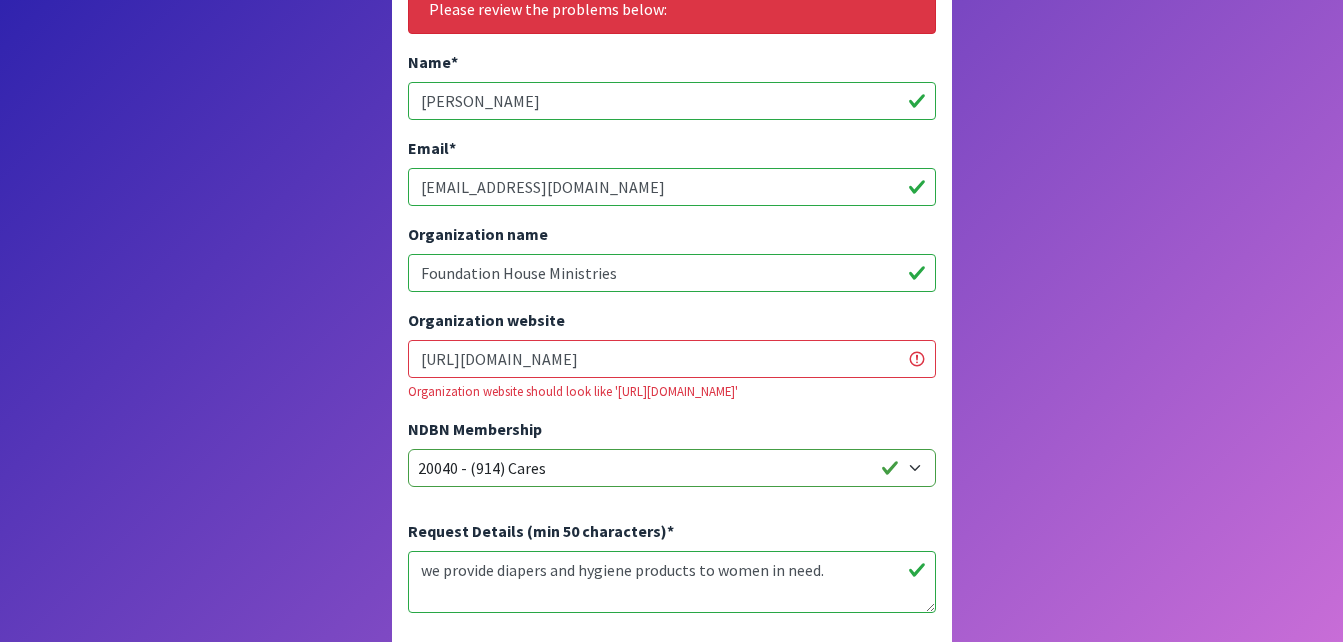 click on "https://FoundationHouseMinistries.org" at bounding box center [672, 359] 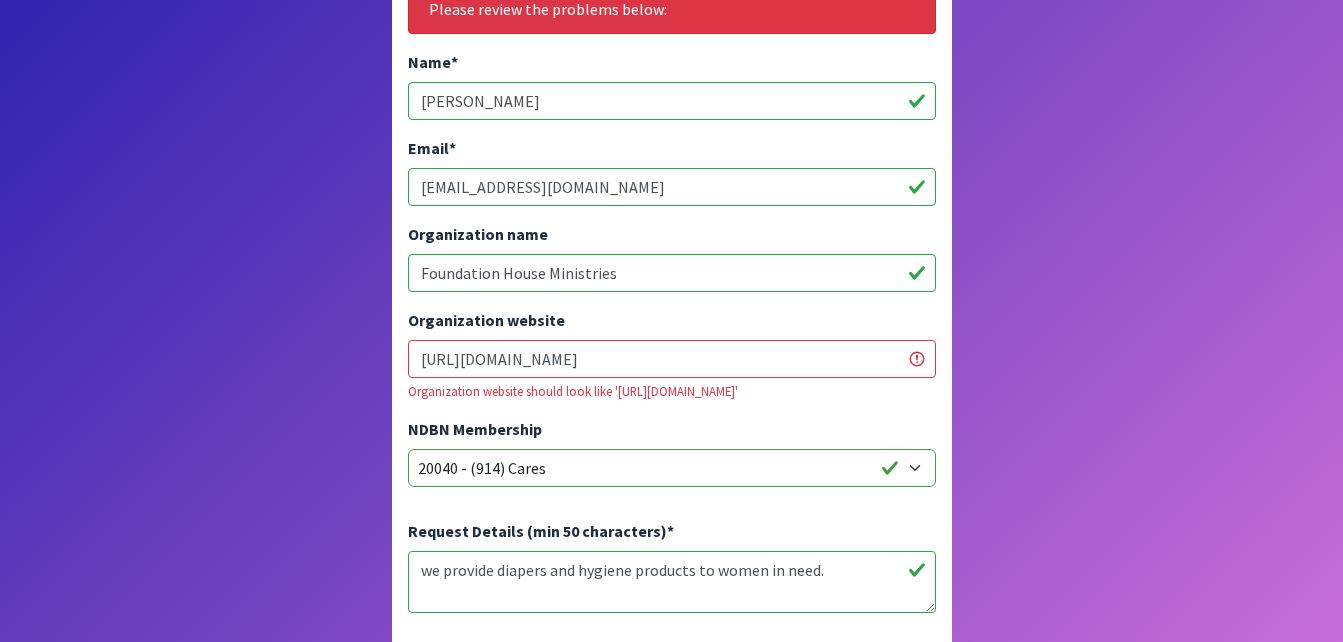 click on "Essentials Bank Account Request Form
I am an Essentials Bank. I do NOT distribute diapers/period supplies directly to the public, I distribute them to partner agencies who distribute them to the public.
I am a Partner Agency to an Essentials Bank. I distribute the diapers/period supplies that I receive from essentials banks directly to the public.
Are you a current partner to diaper and/or period supply banks? If so please go  here  to login.
If you are wishing to receive diapers/period supplies and partner to a local diaper/period supply bank please contact your local bank. They are the only ones able create your account.
Fill out the details below about your bank to request a free account to use Human Essentials for your organization's essentials bank.
* *" at bounding box center (671, 115) 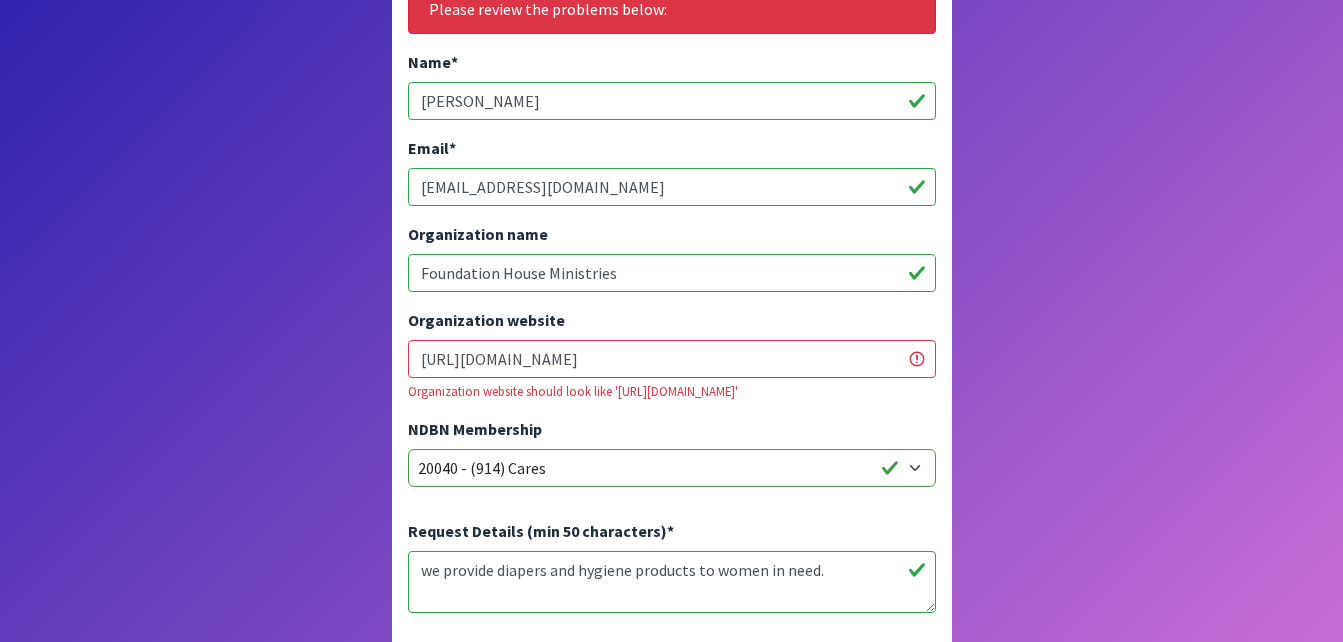 click on "we provide diapers and hygiene products to women in need." at bounding box center [672, 582] 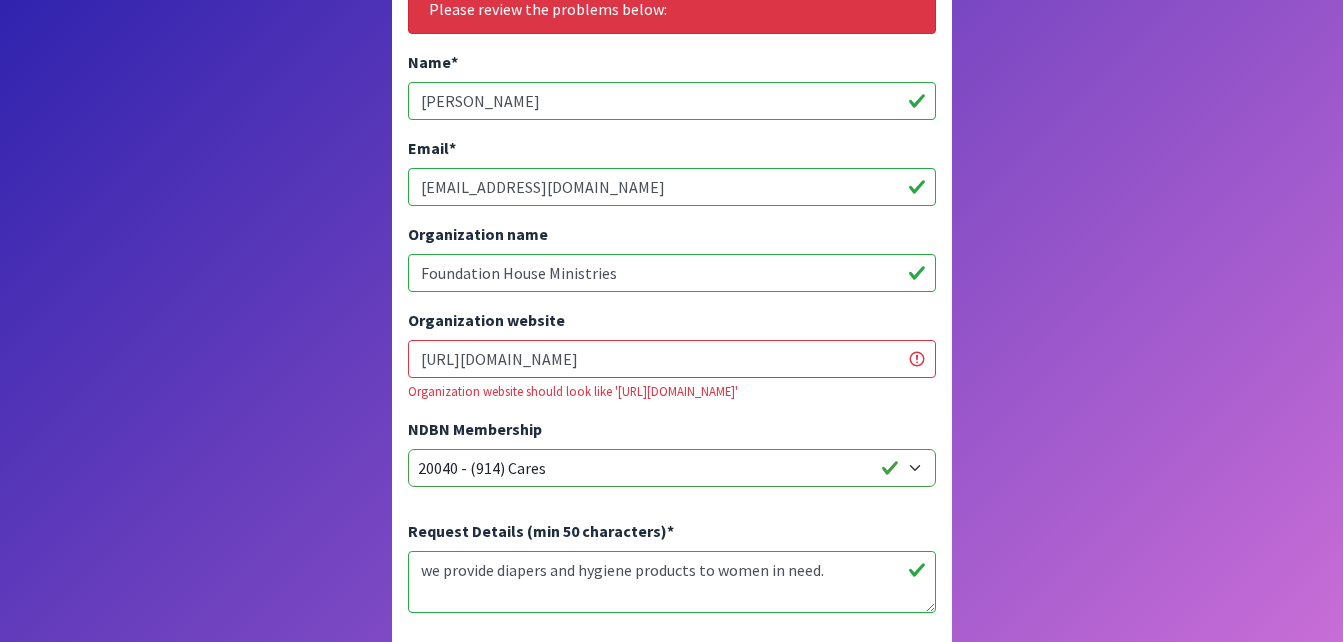 click on "Foundation House Ministries" at bounding box center [672, 273] 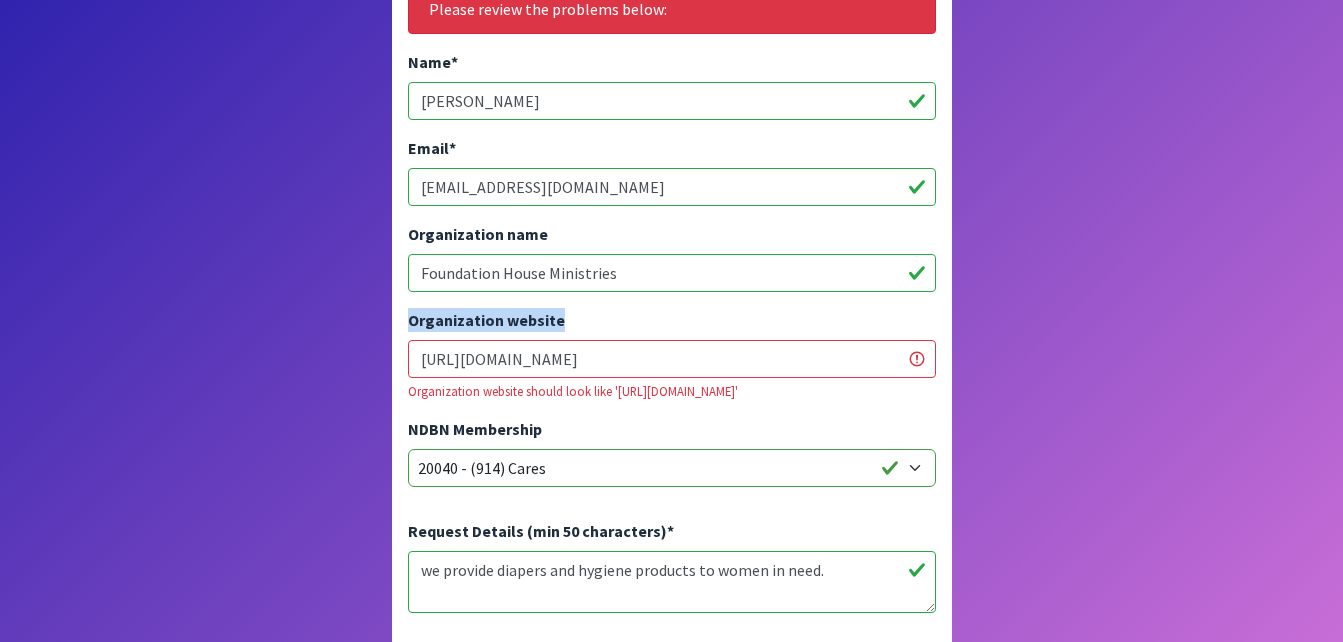 click on "Essentials Bank Account Request Form
I am an Essentials Bank. I do NOT distribute diapers/period supplies directly to the public, I distribute them to partner agencies who distribute them to the public.
I am a Partner Agency to an Essentials Bank. I distribute the diapers/period supplies that I receive from essentials banks directly to the public.
Are you a current partner to diaper and/or period supply banks? If so please go  here  to login.
If you are wishing to receive diapers/period supplies and partner to a local diaper/period supply bank please contact your local bank. They are the only ones able create your account.
Fill out the details below about your bank to request a free account to use Human Essentials for your organization's essentials bank.
* *" at bounding box center (671, 115) 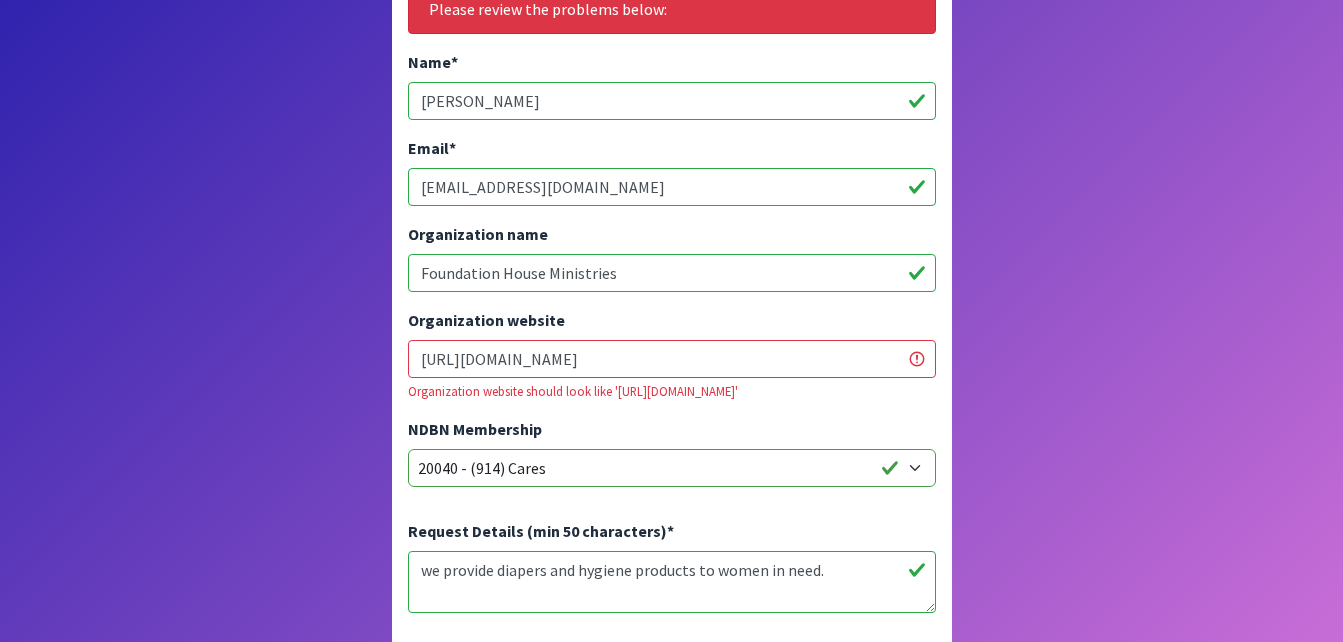 click on "[URL][DOMAIN_NAME]" at bounding box center (672, 359) 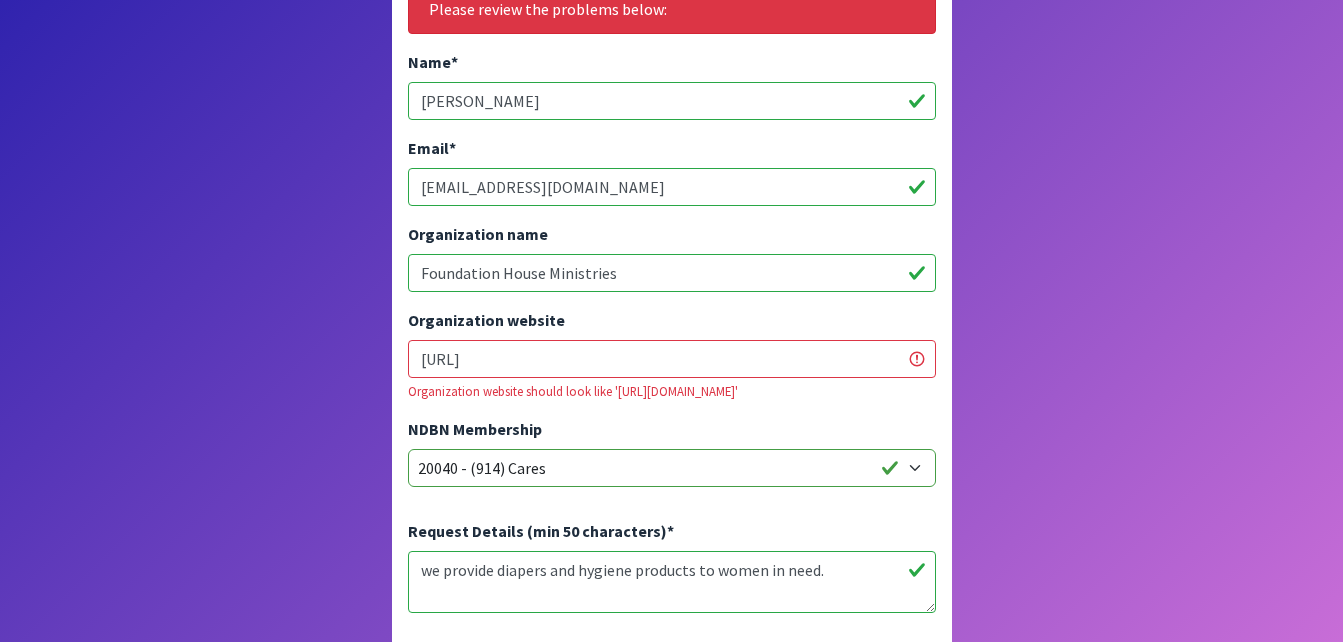 type on "[URL][DOMAIN_NAME]" 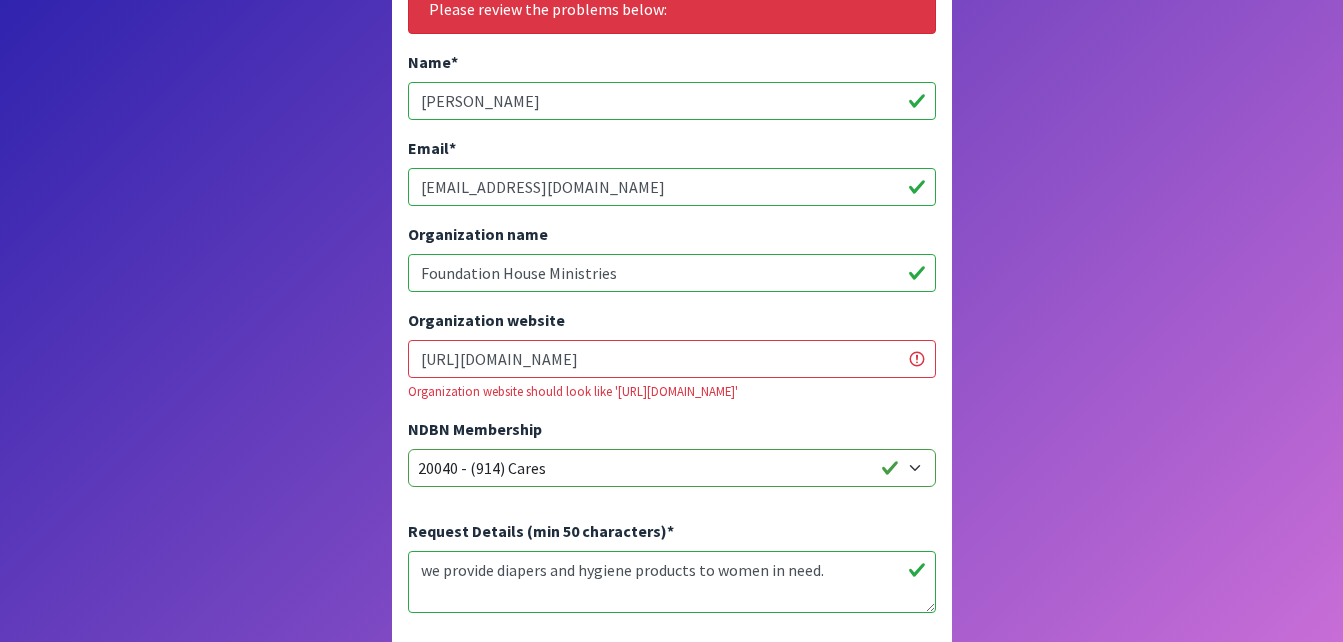 click on "Submit" at bounding box center (466, 746) 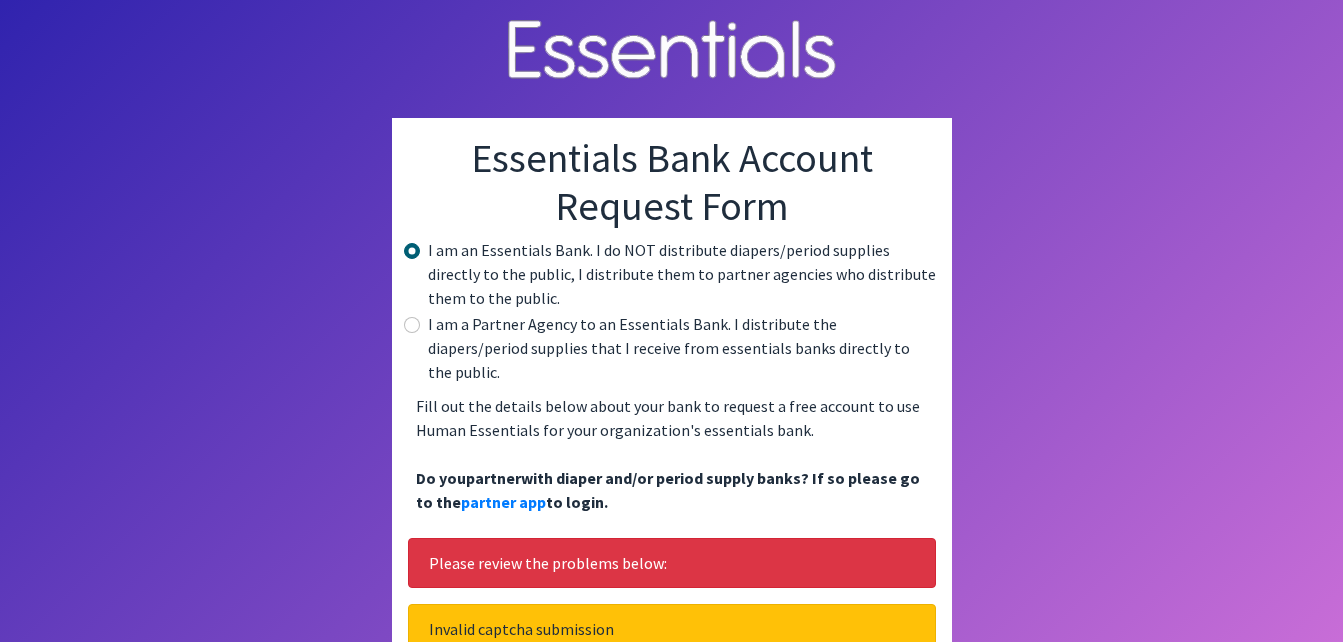 scroll, scrollTop: 376, scrollLeft: 0, axis: vertical 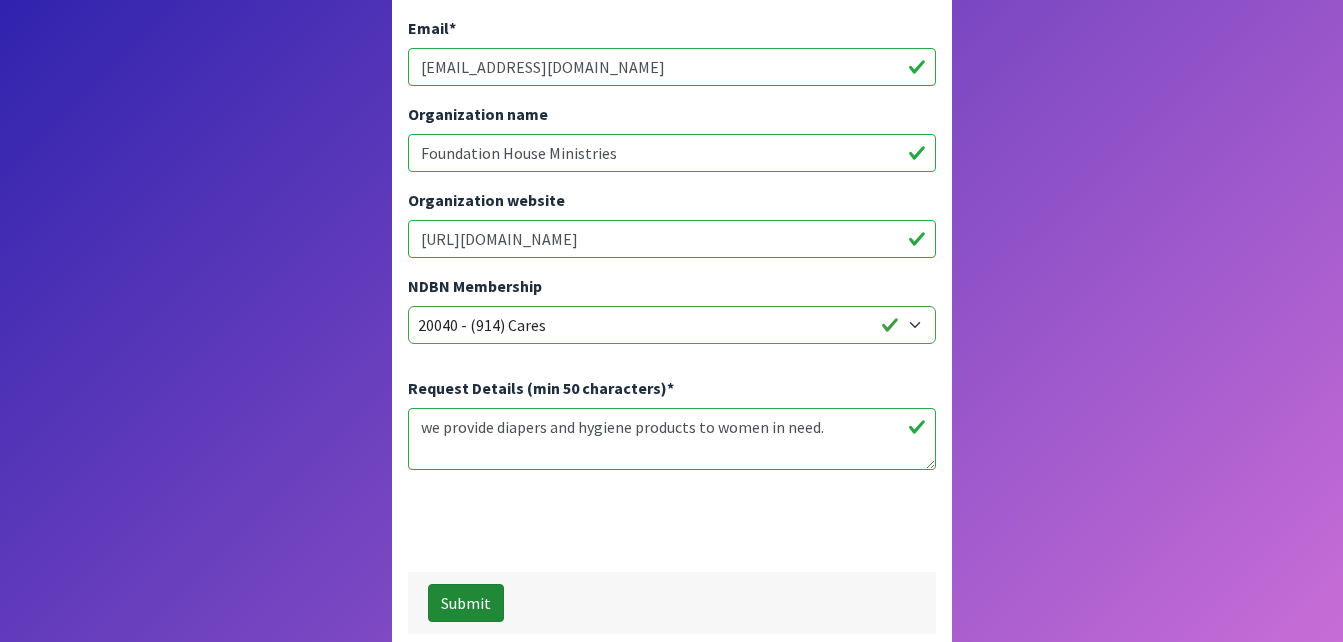 click on "Submit" 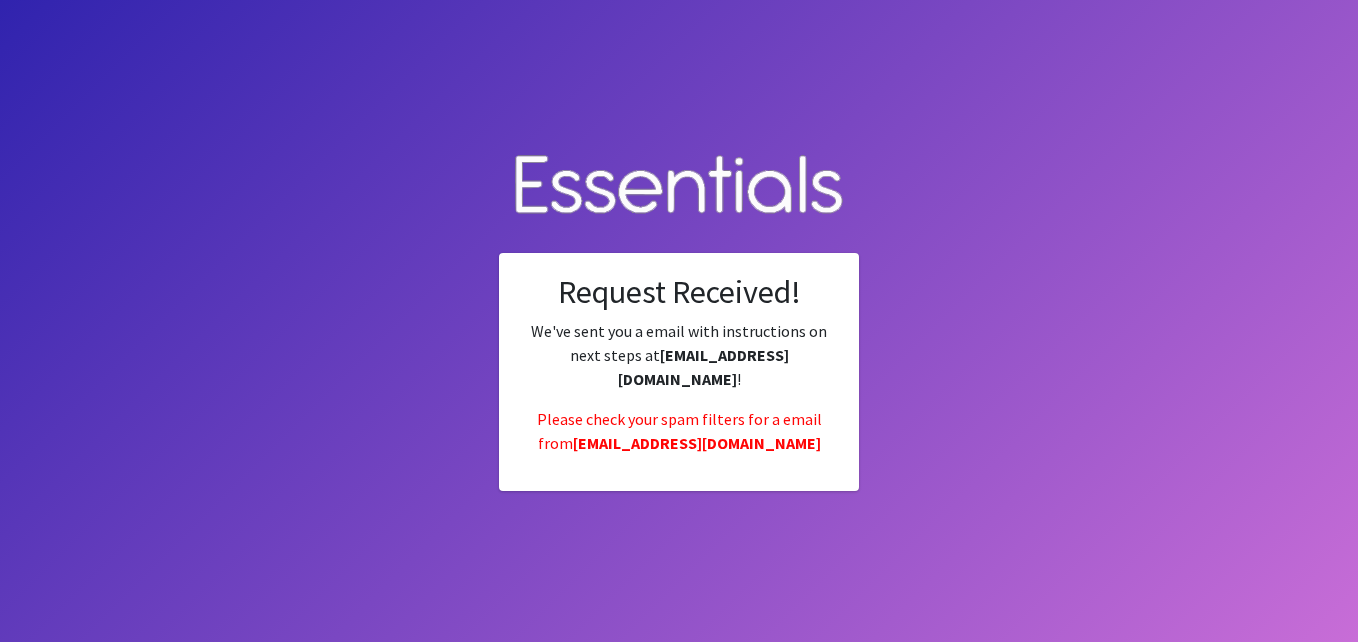 scroll, scrollTop: 0, scrollLeft: 0, axis: both 